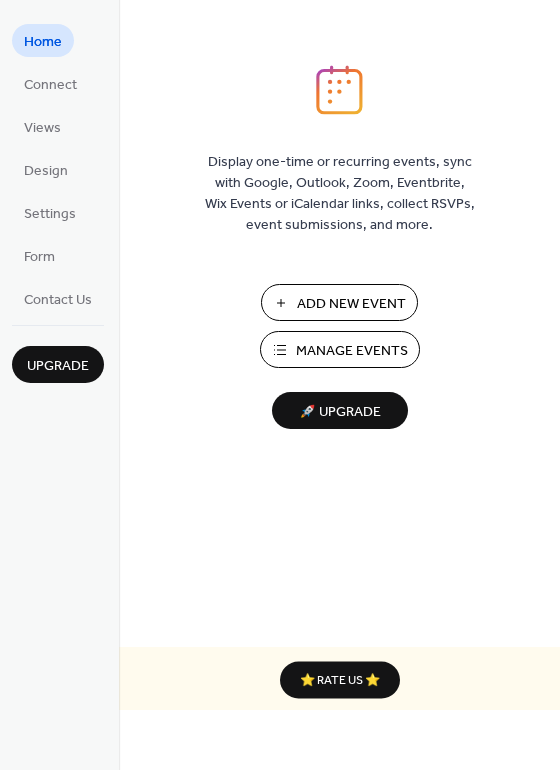 scroll, scrollTop: 0, scrollLeft: 0, axis: both 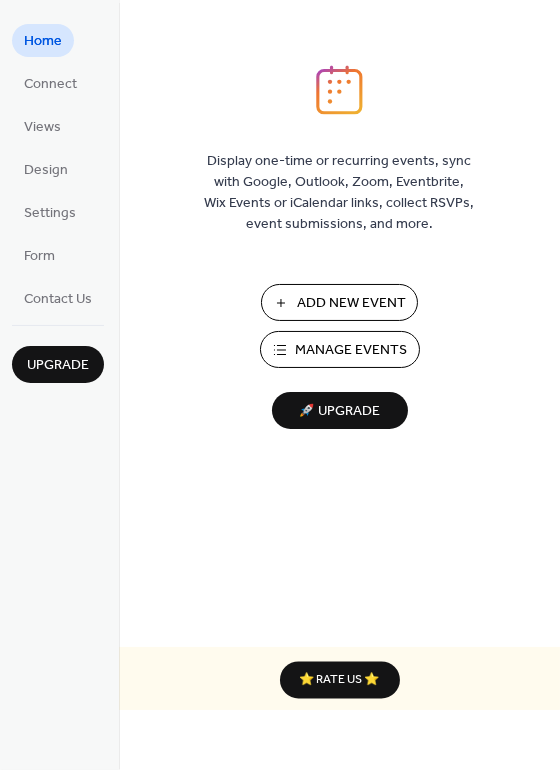 click on "Manage Events" at bounding box center [352, 351] 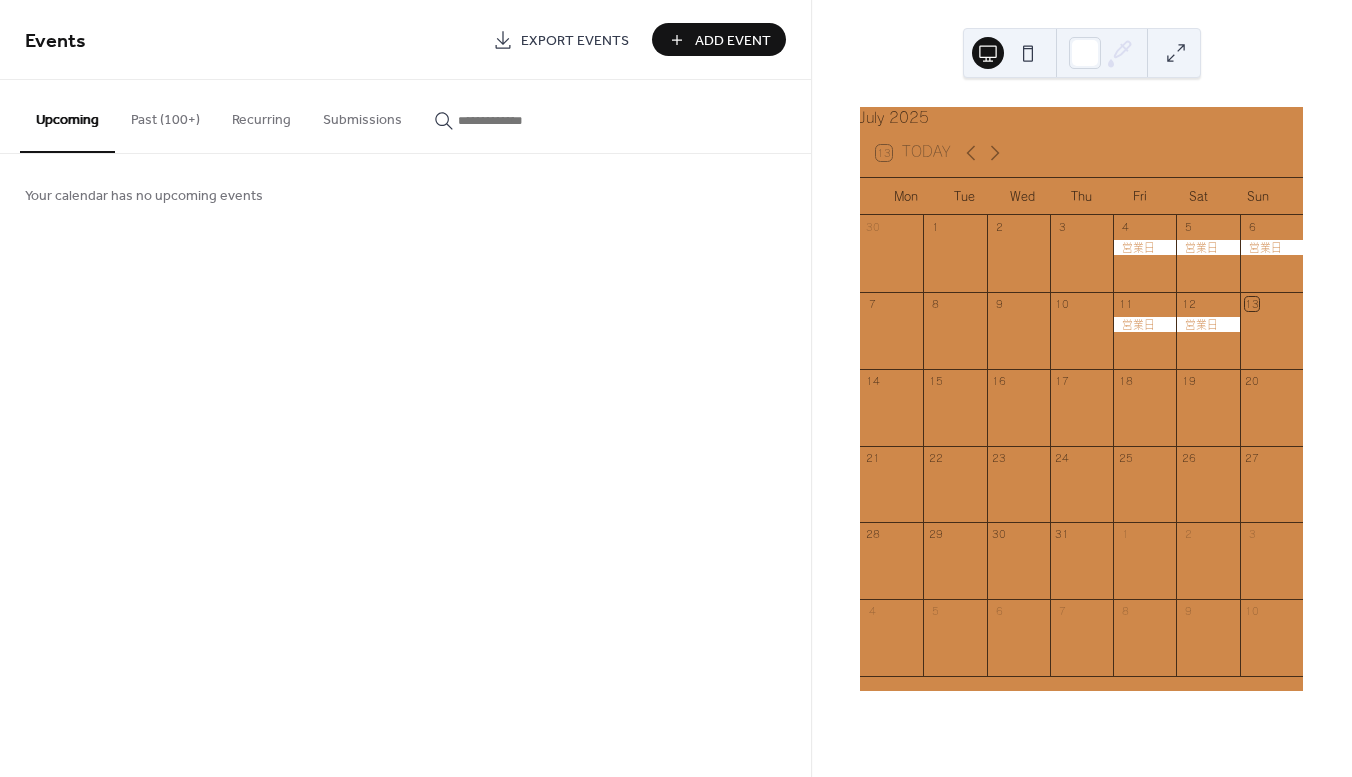scroll, scrollTop: 0, scrollLeft: 0, axis: both 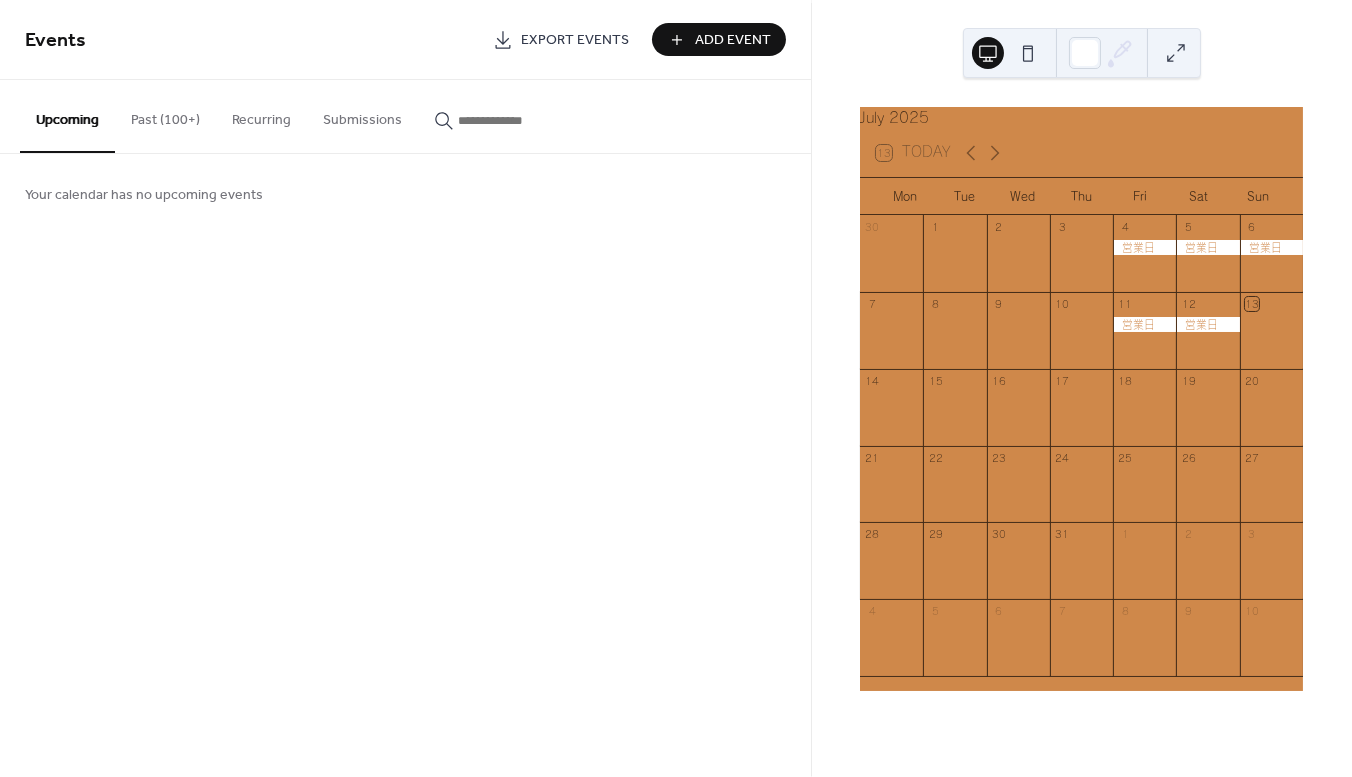 click on "Past  (100+)" at bounding box center (165, 115) 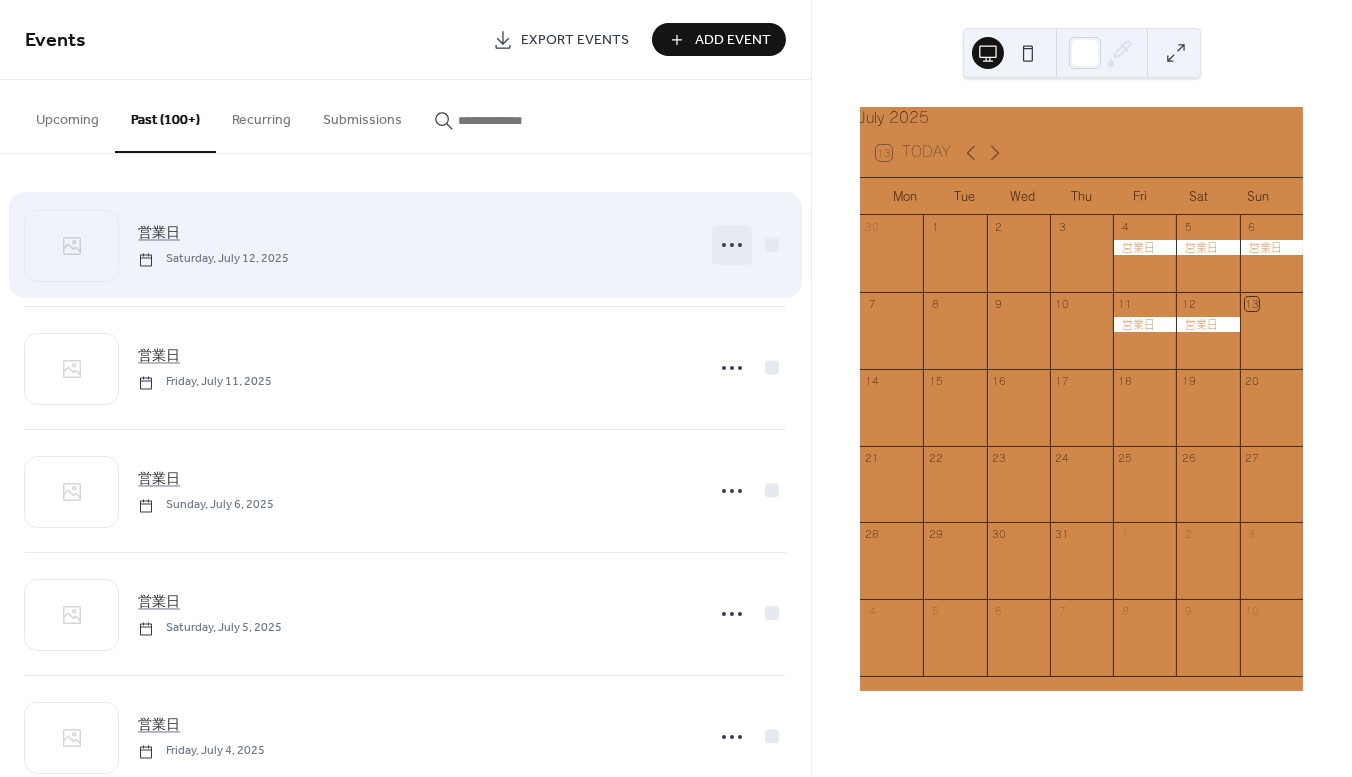 click 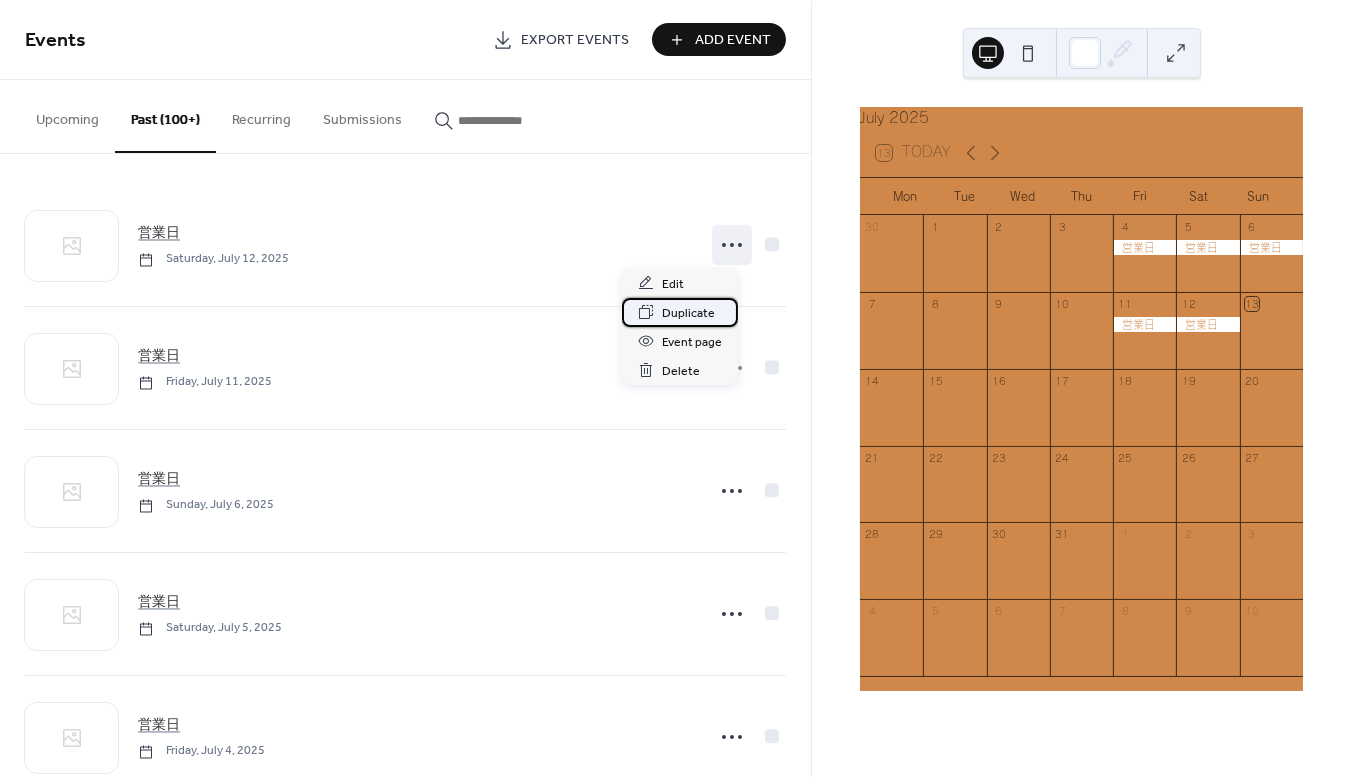 click on "Duplicate" at bounding box center (688, 313) 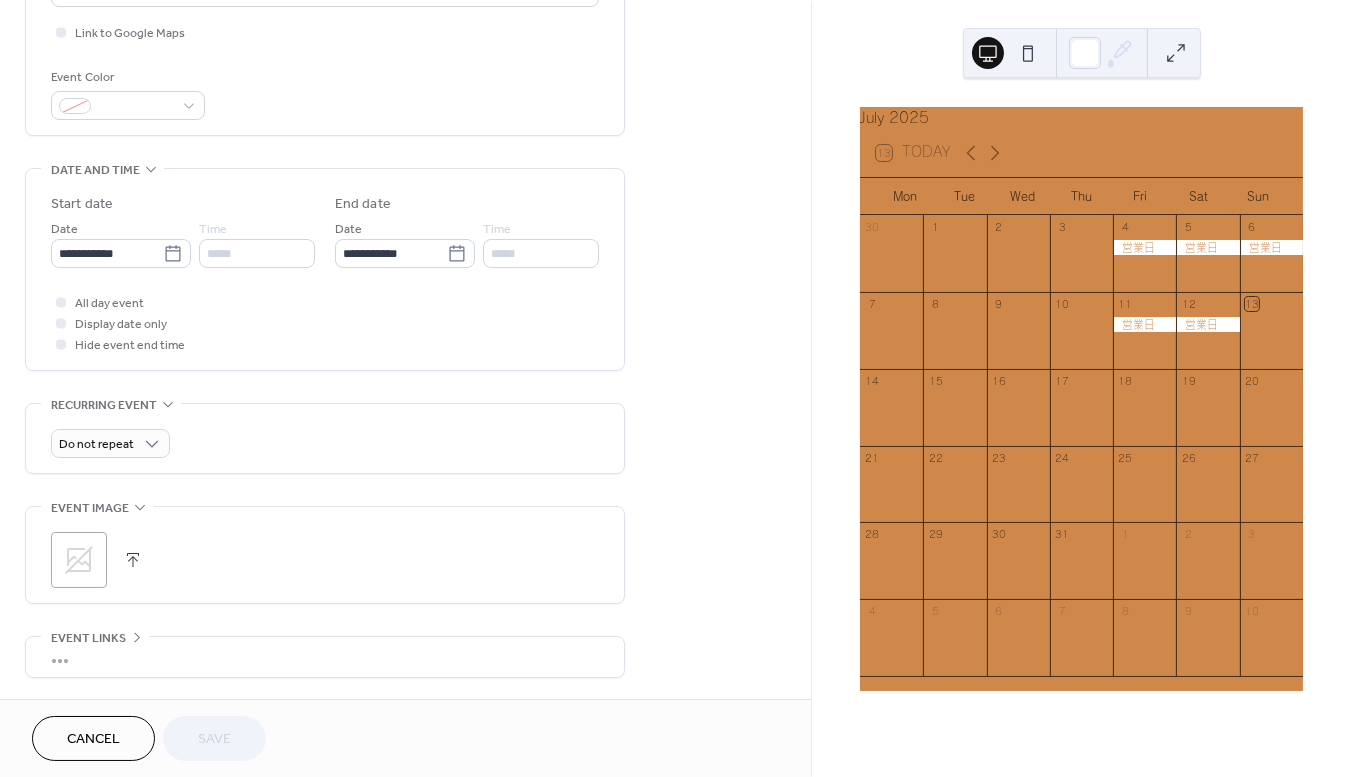 scroll, scrollTop: 396, scrollLeft: 0, axis: vertical 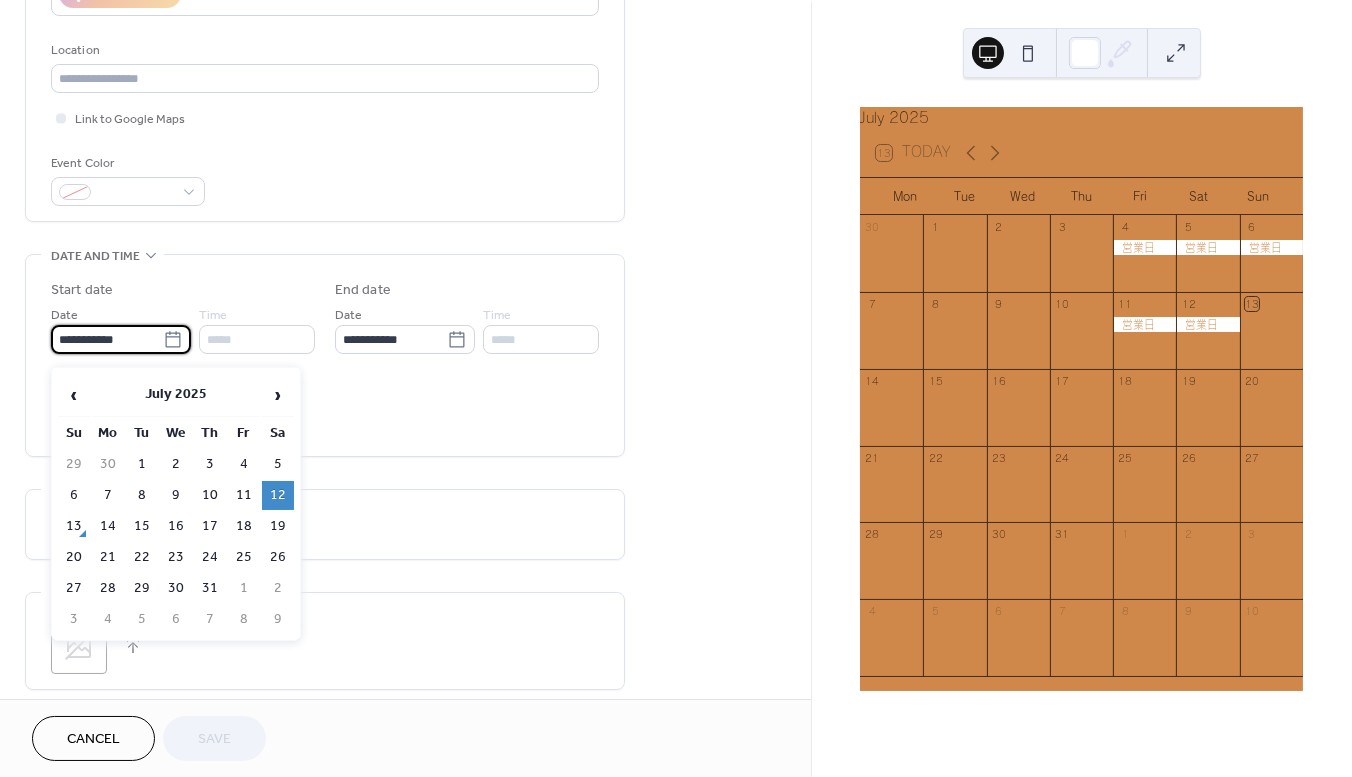 click on "**********" at bounding box center [107, 339] 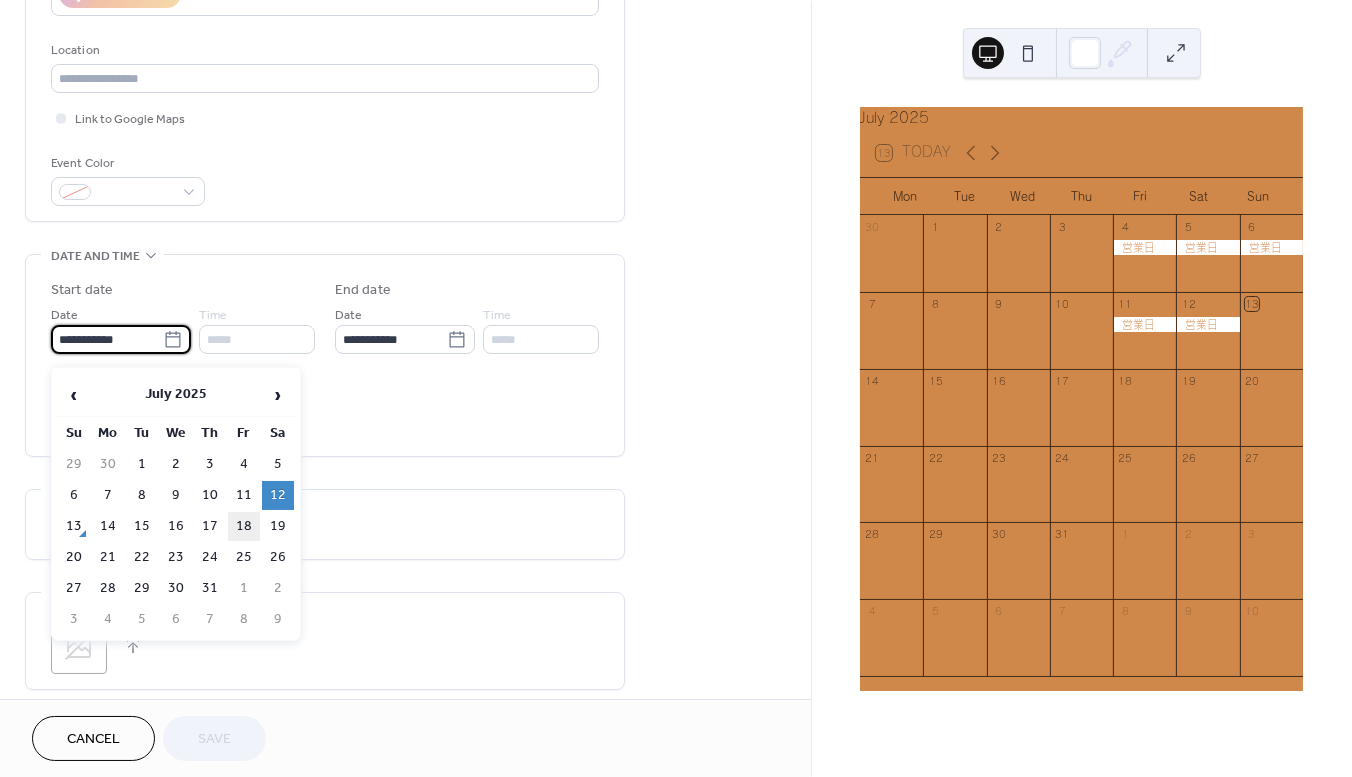 click on "18" at bounding box center (244, 526) 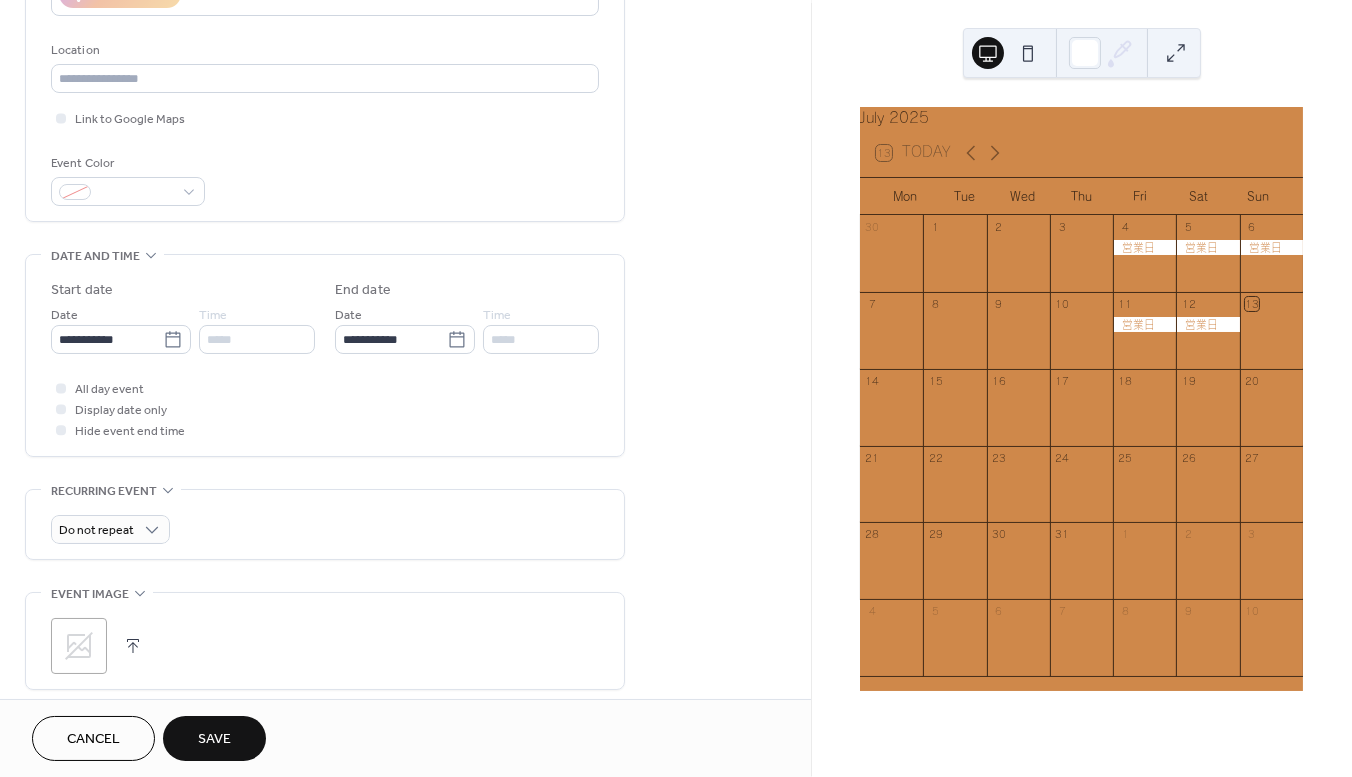 click on "Save" at bounding box center (214, 738) 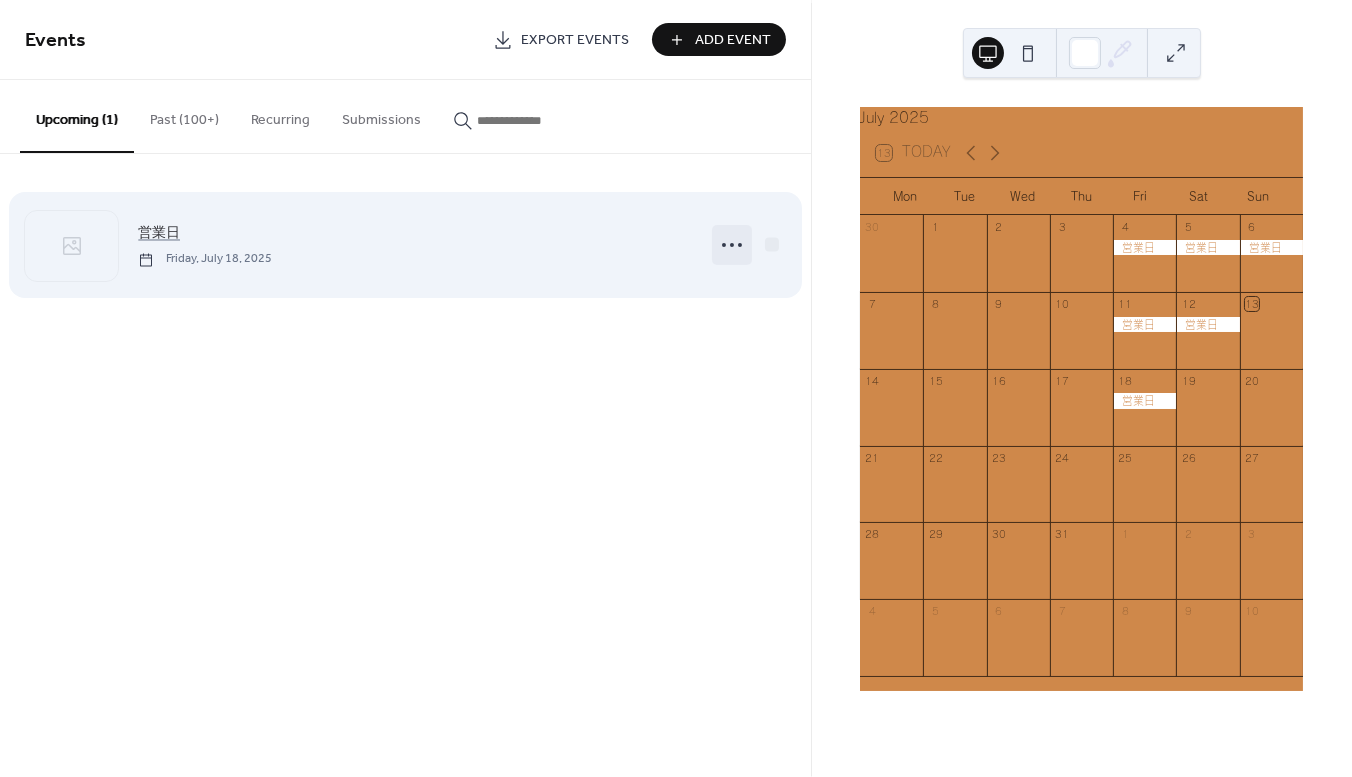 click 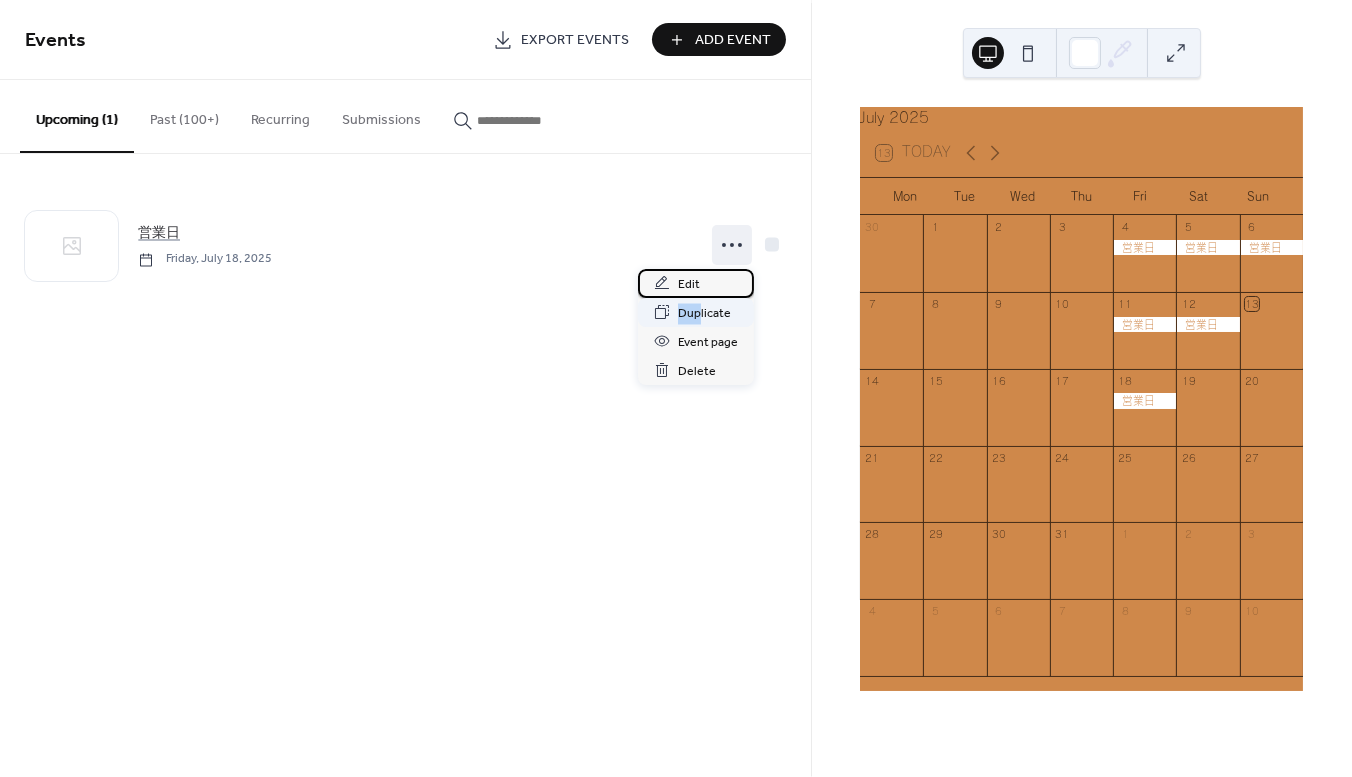 drag, startPoint x: 699, startPoint y: 286, endPoint x: 699, endPoint y: 306, distance: 20 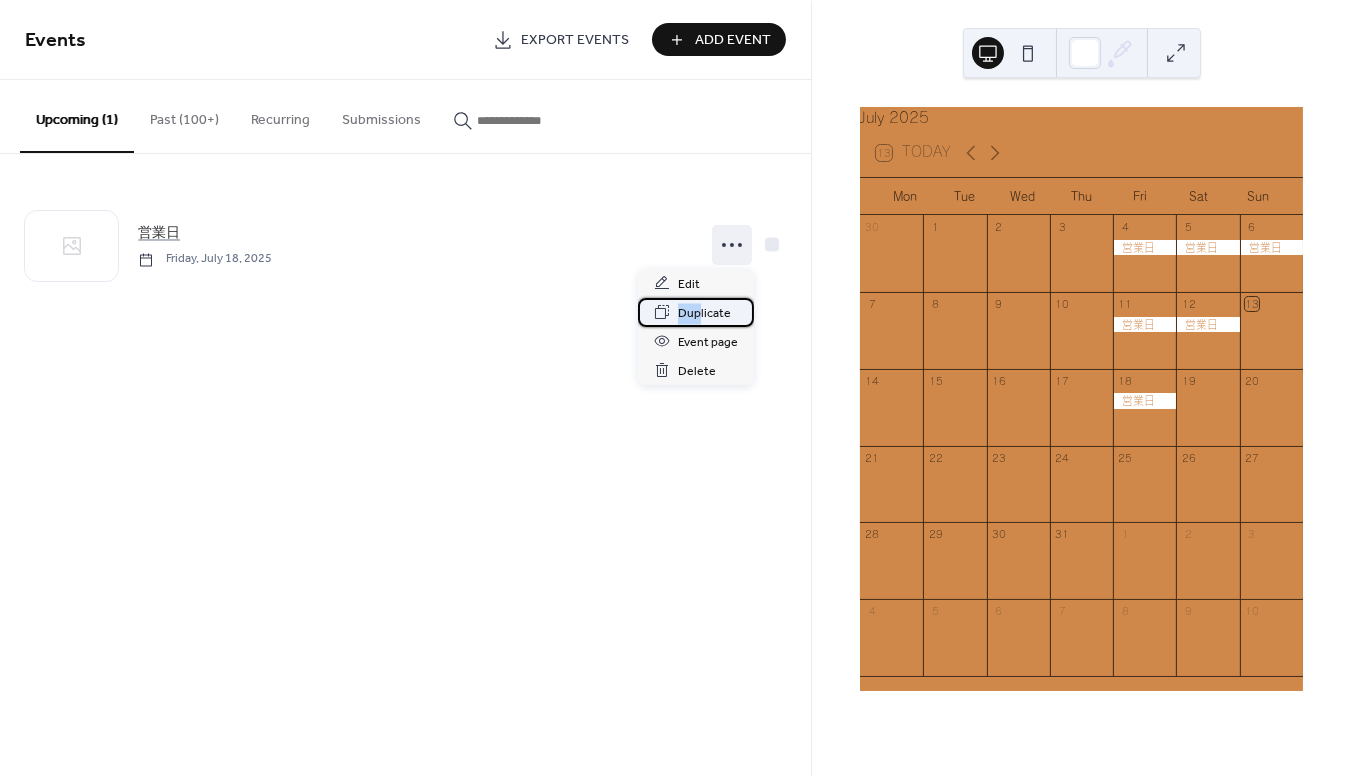 click on "Duplicate" at bounding box center [704, 313] 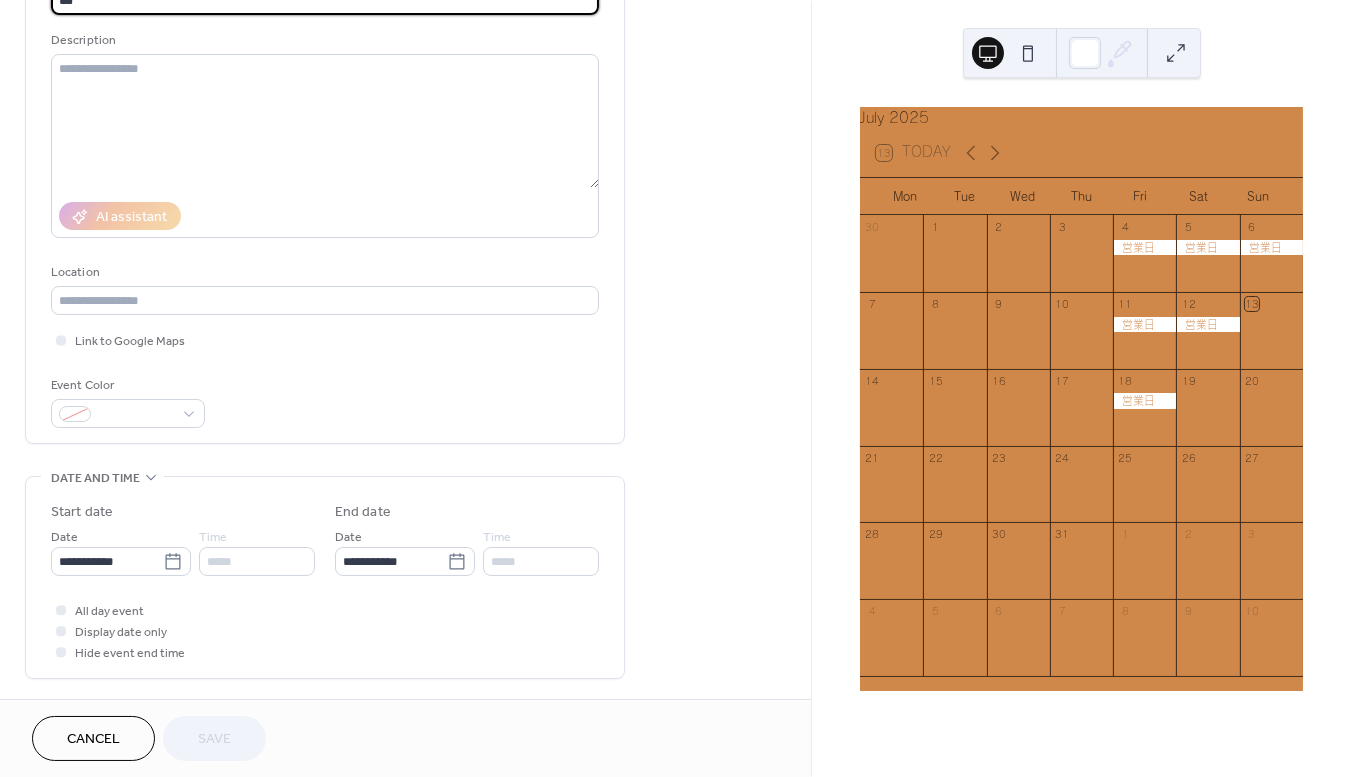scroll, scrollTop: 330, scrollLeft: 0, axis: vertical 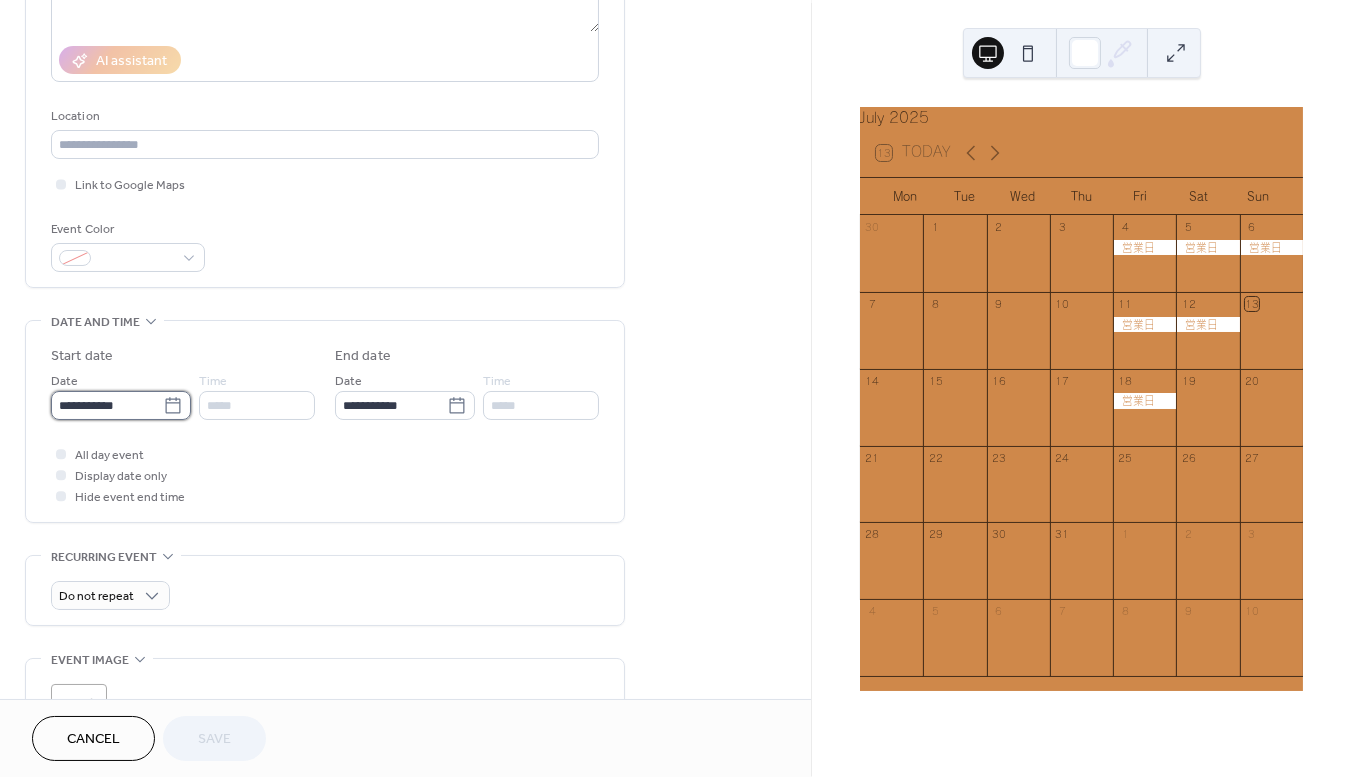 click on "**********" at bounding box center [107, 405] 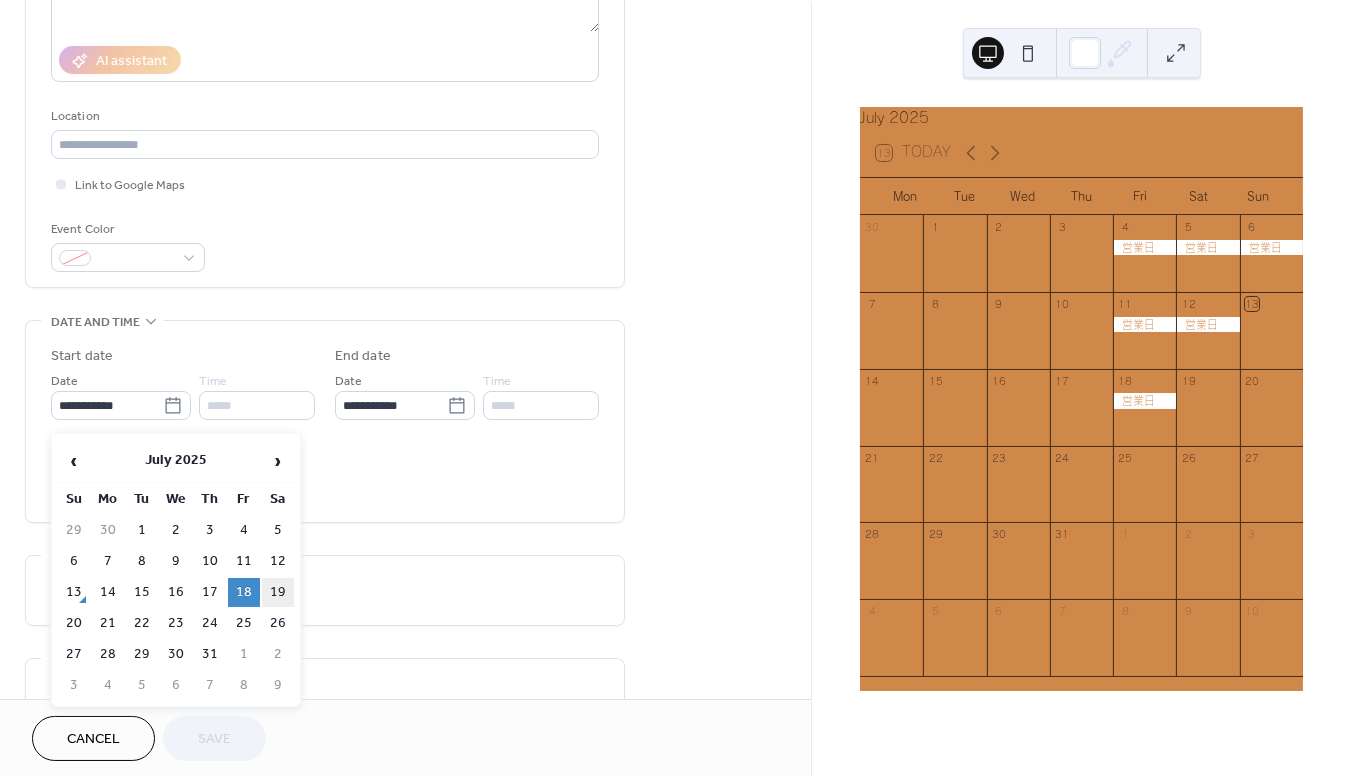 click on "19" at bounding box center (278, 592) 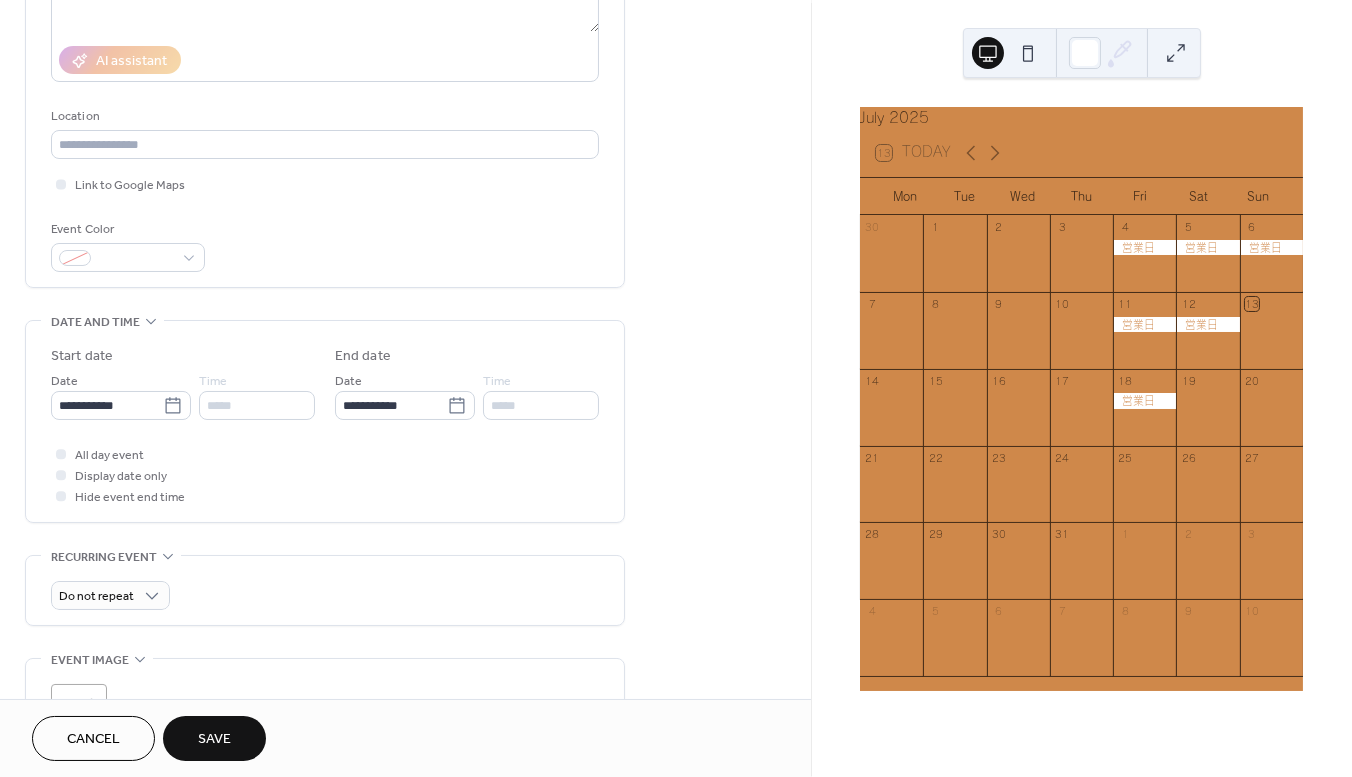 click on "Save" at bounding box center (214, 740) 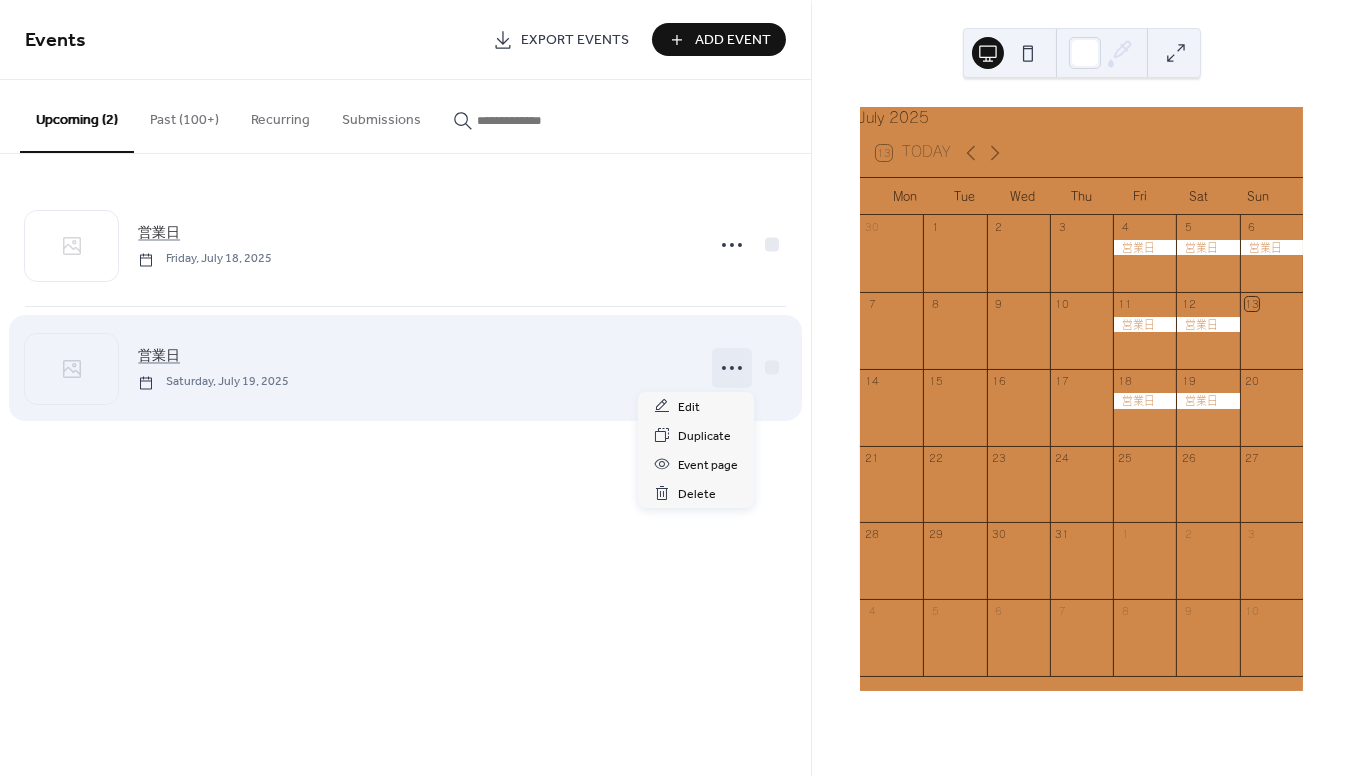 click 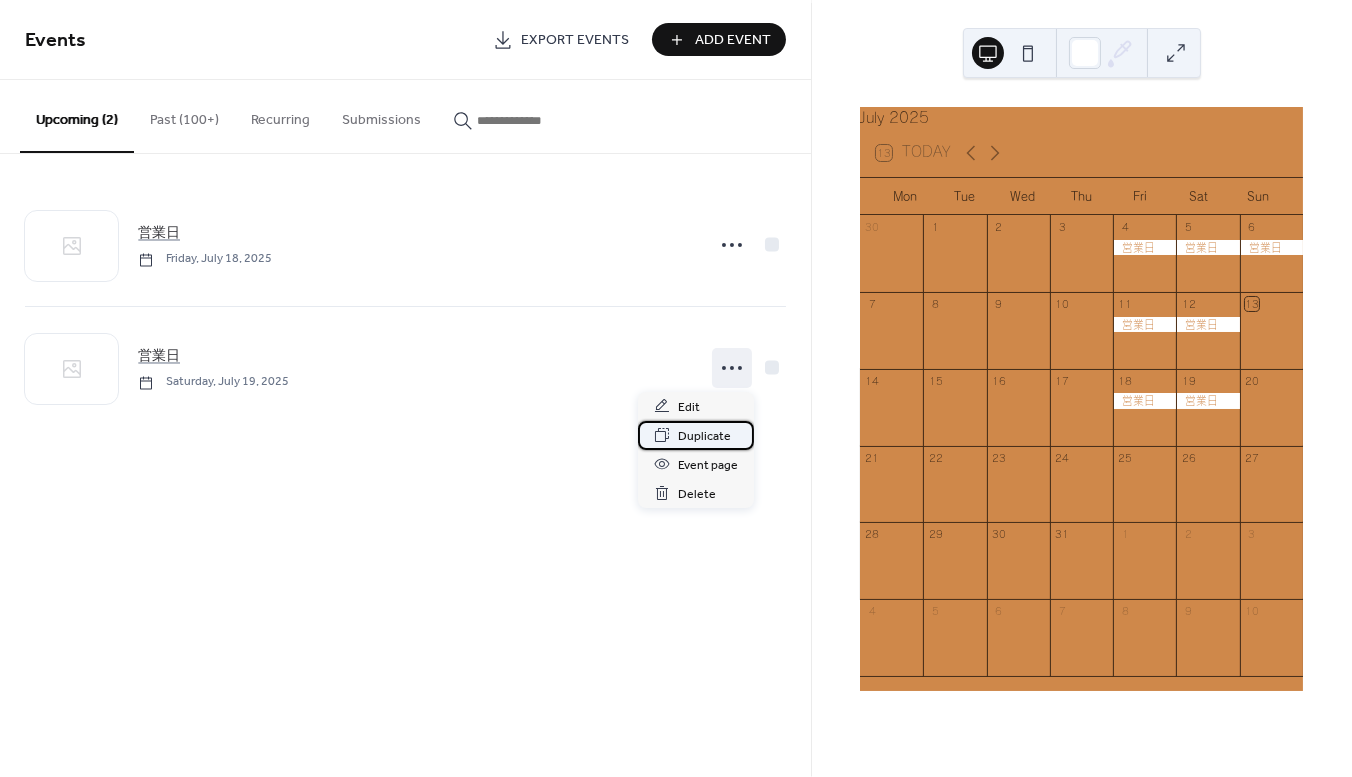 click on "Duplicate" at bounding box center [704, 436] 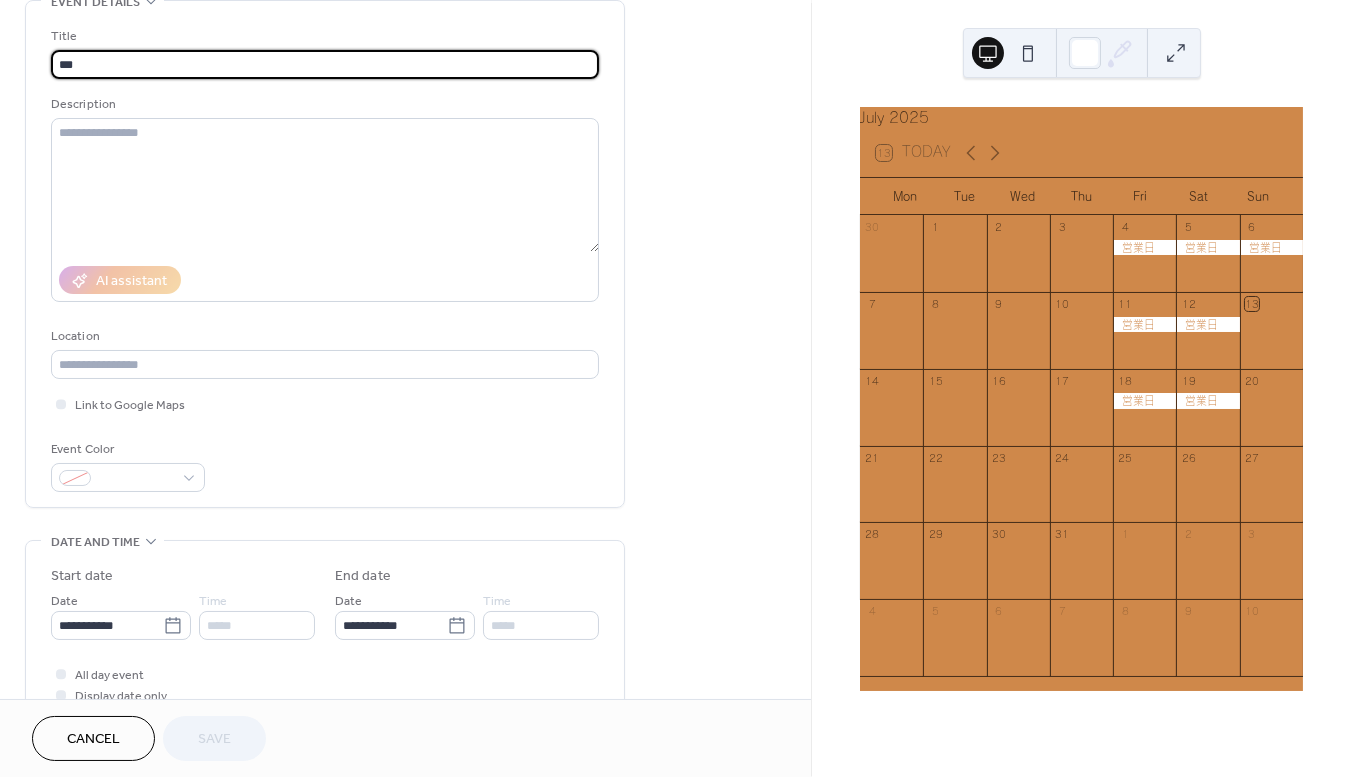 scroll, scrollTop: 198, scrollLeft: 0, axis: vertical 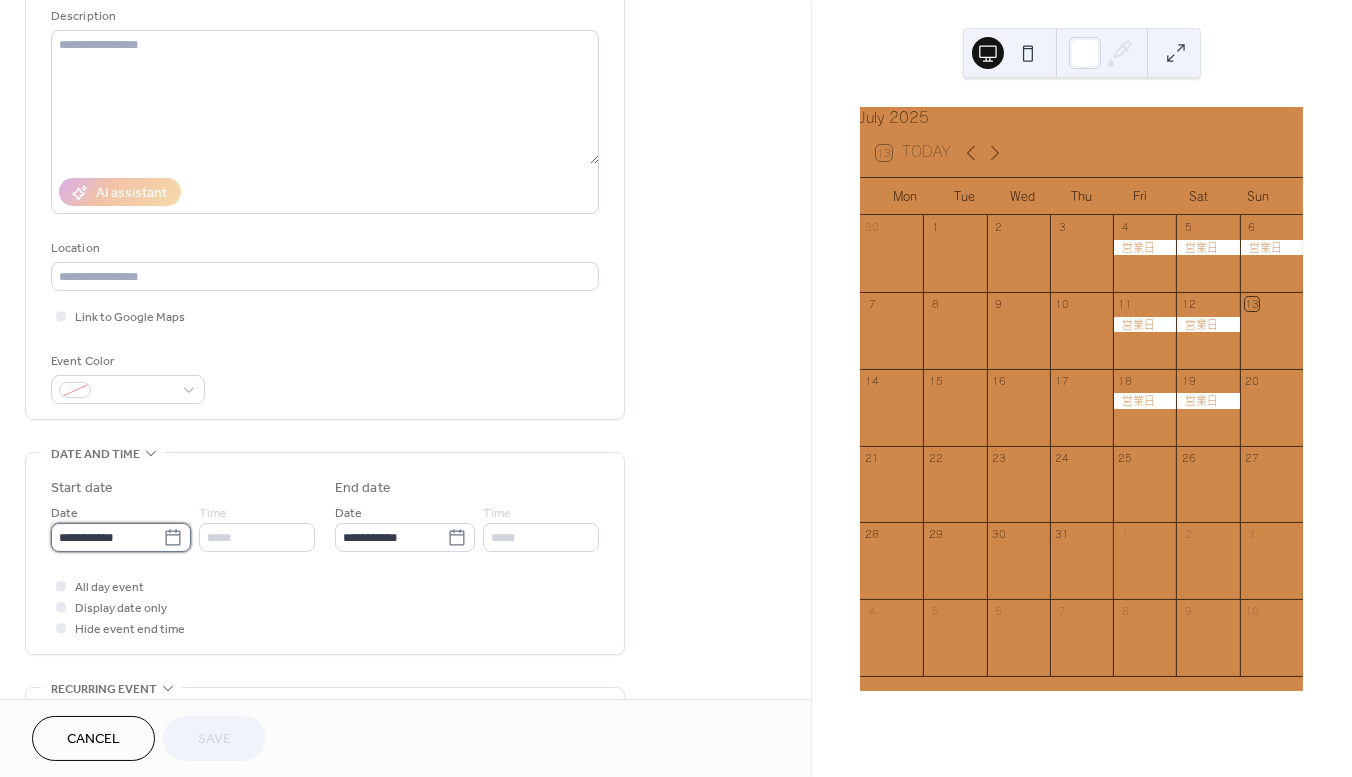 click on "**********" at bounding box center (107, 537) 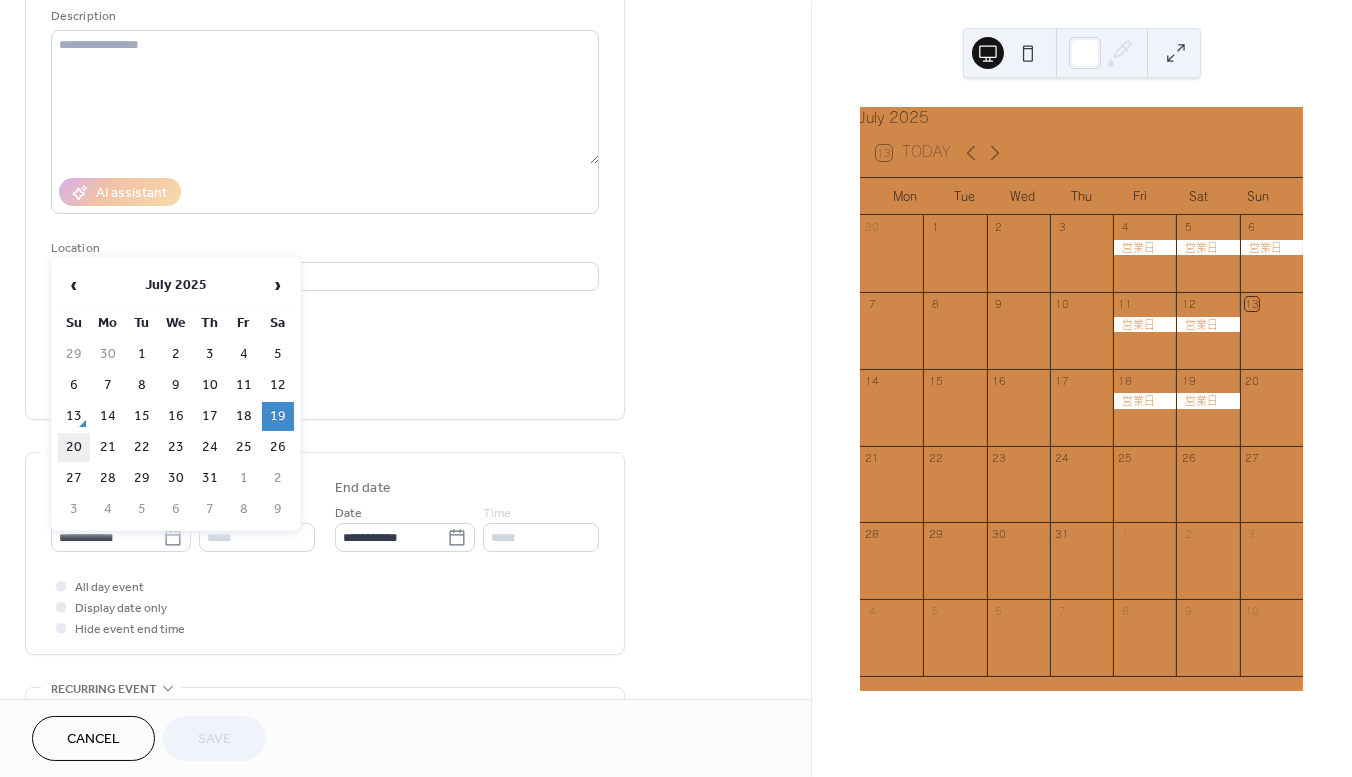 click on "20" at bounding box center [74, 447] 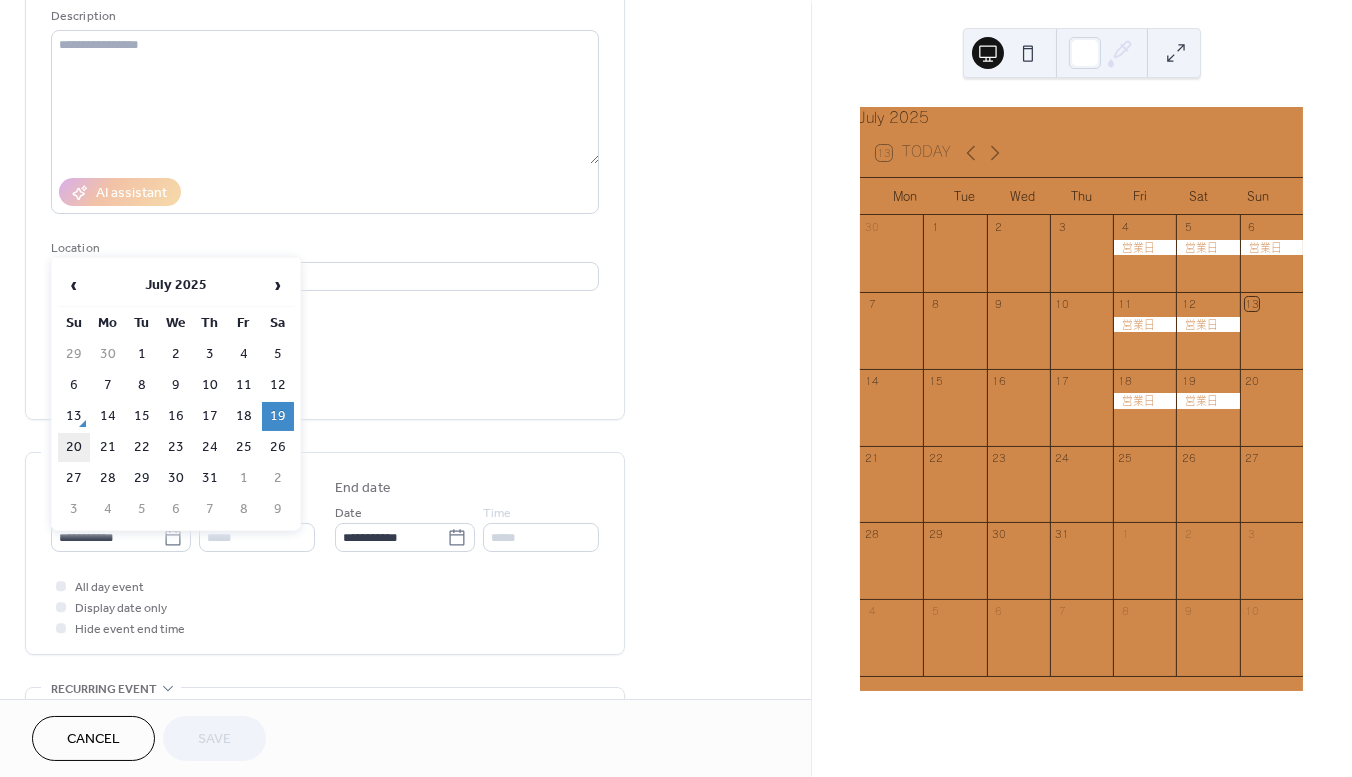 type on "**********" 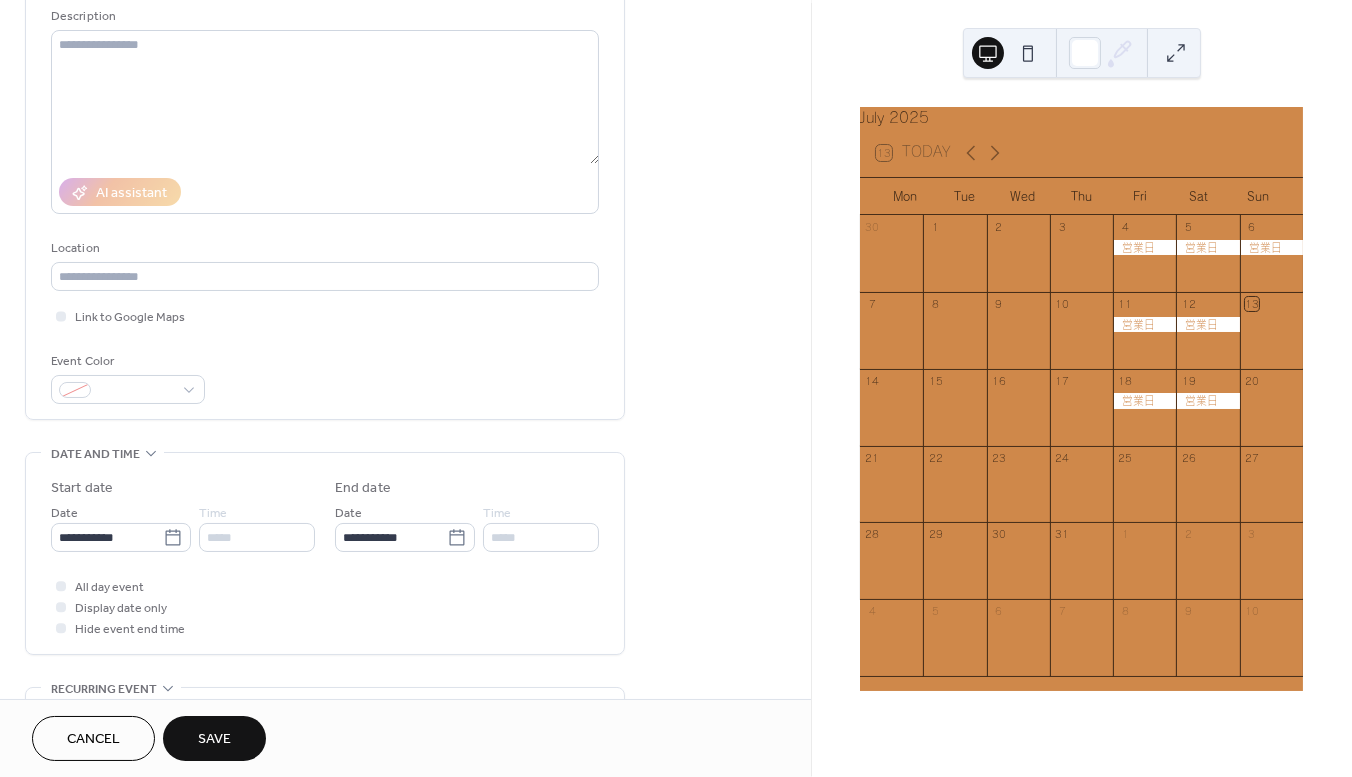 click on "Save" at bounding box center [214, 740] 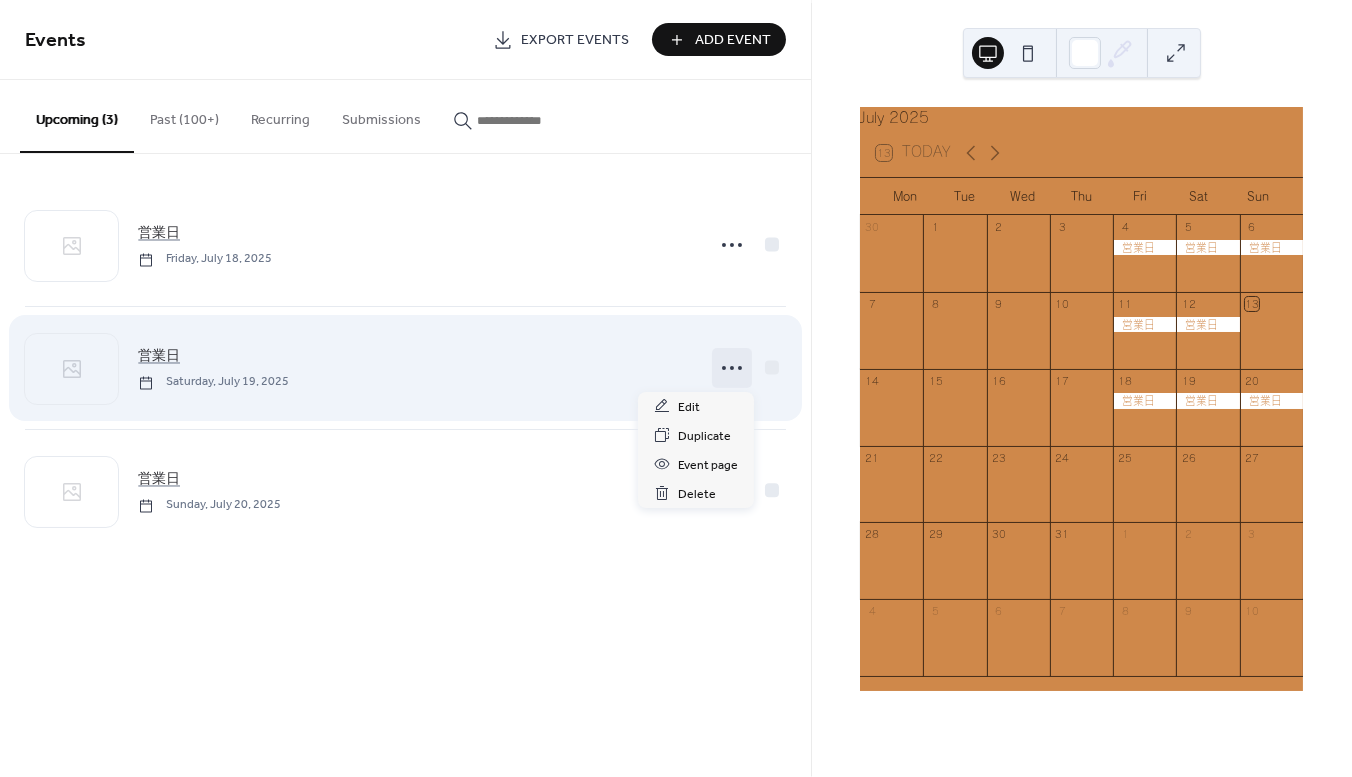 click 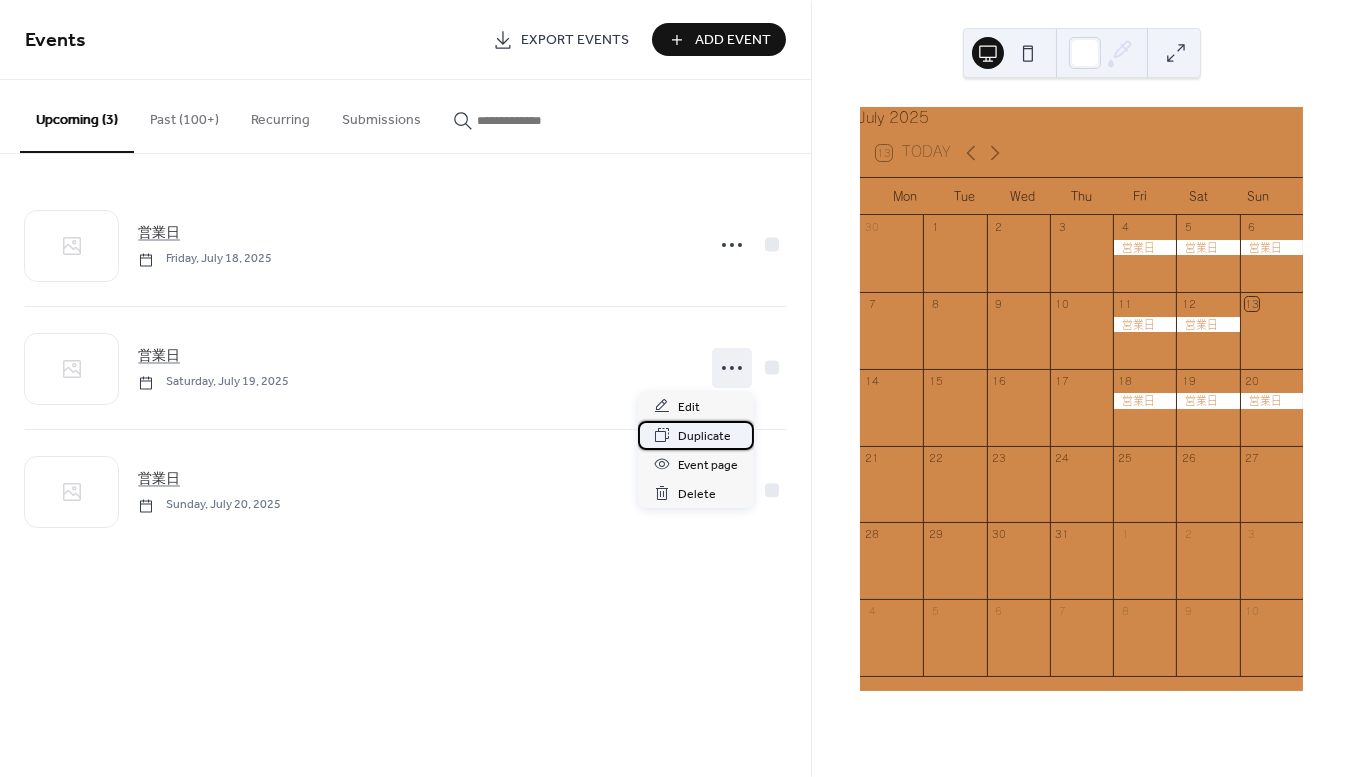 click on "Duplicate" at bounding box center (704, 436) 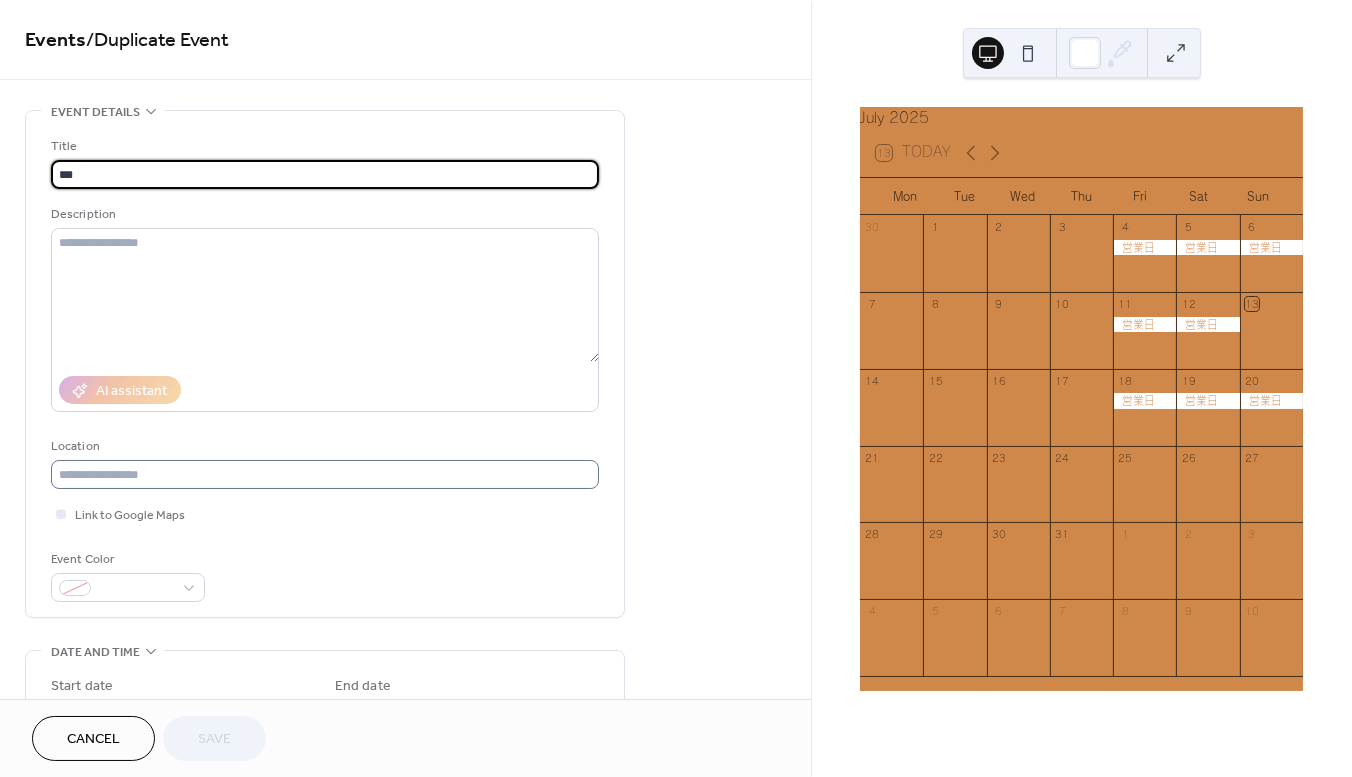 scroll, scrollTop: 264, scrollLeft: 0, axis: vertical 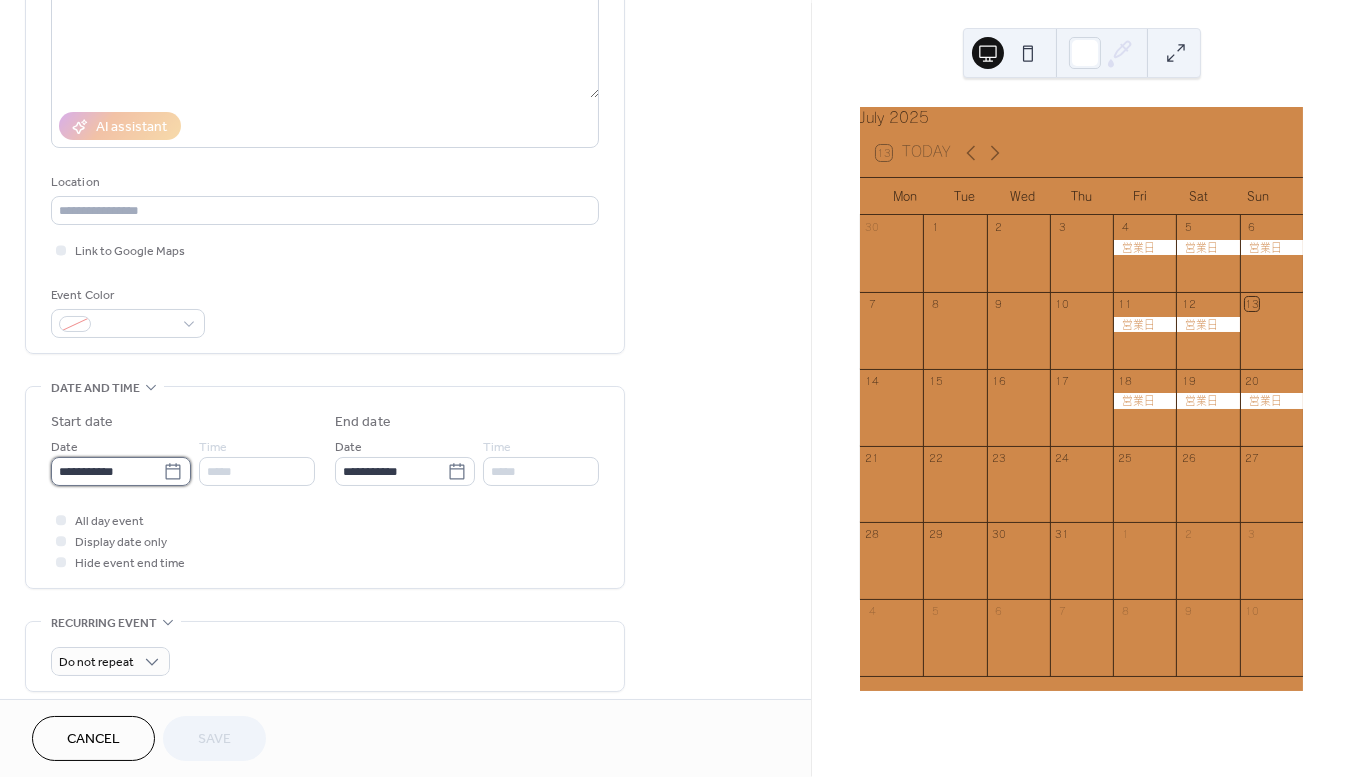 click on "**********" at bounding box center (107, 471) 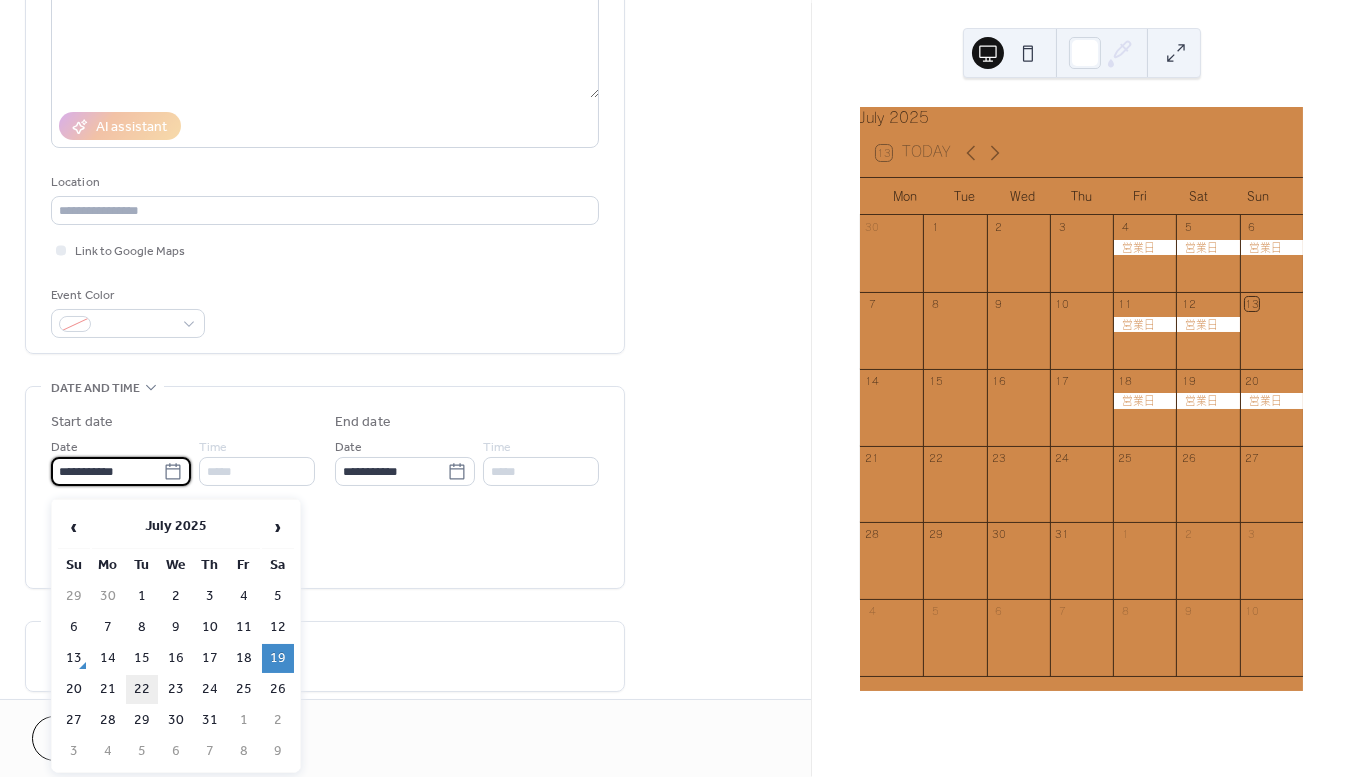 click on "22" at bounding box center (142, 689) 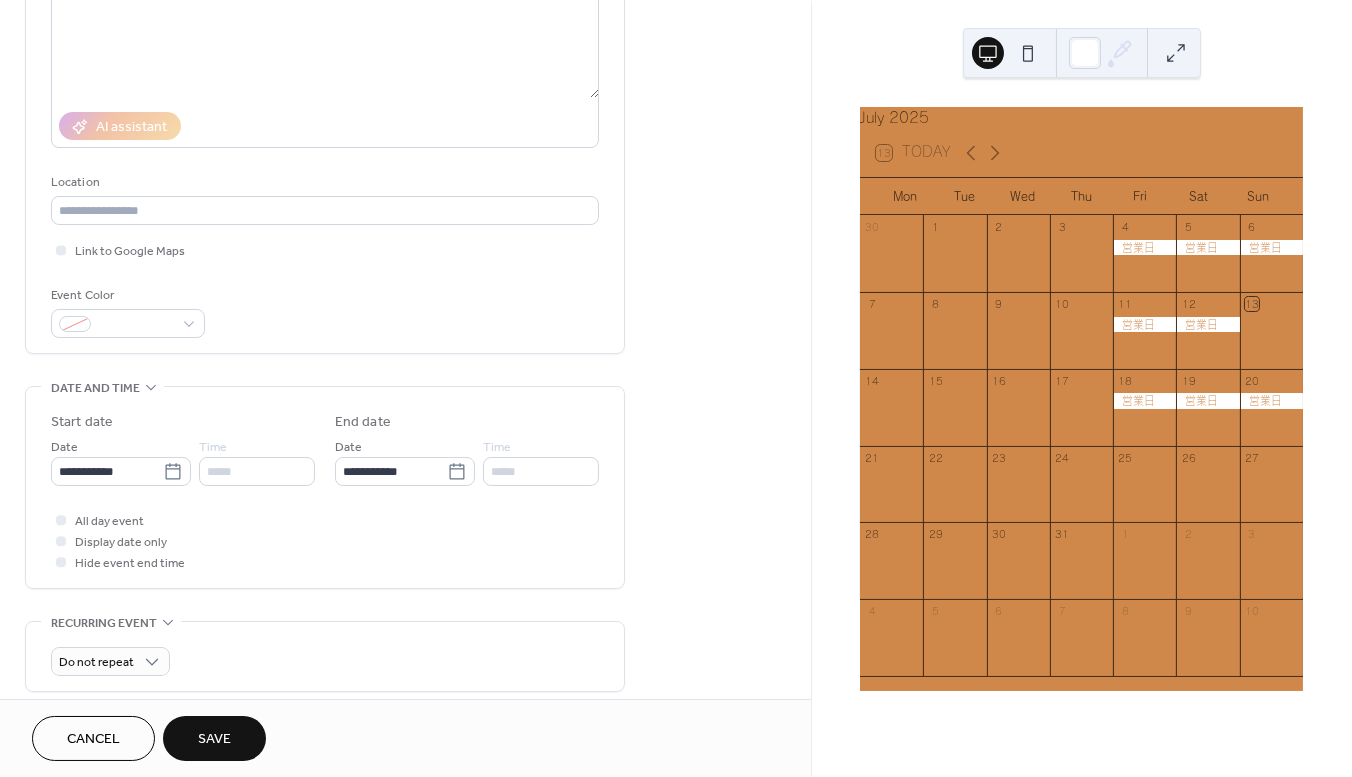 click on "Save" at bounding box center [214, 740] 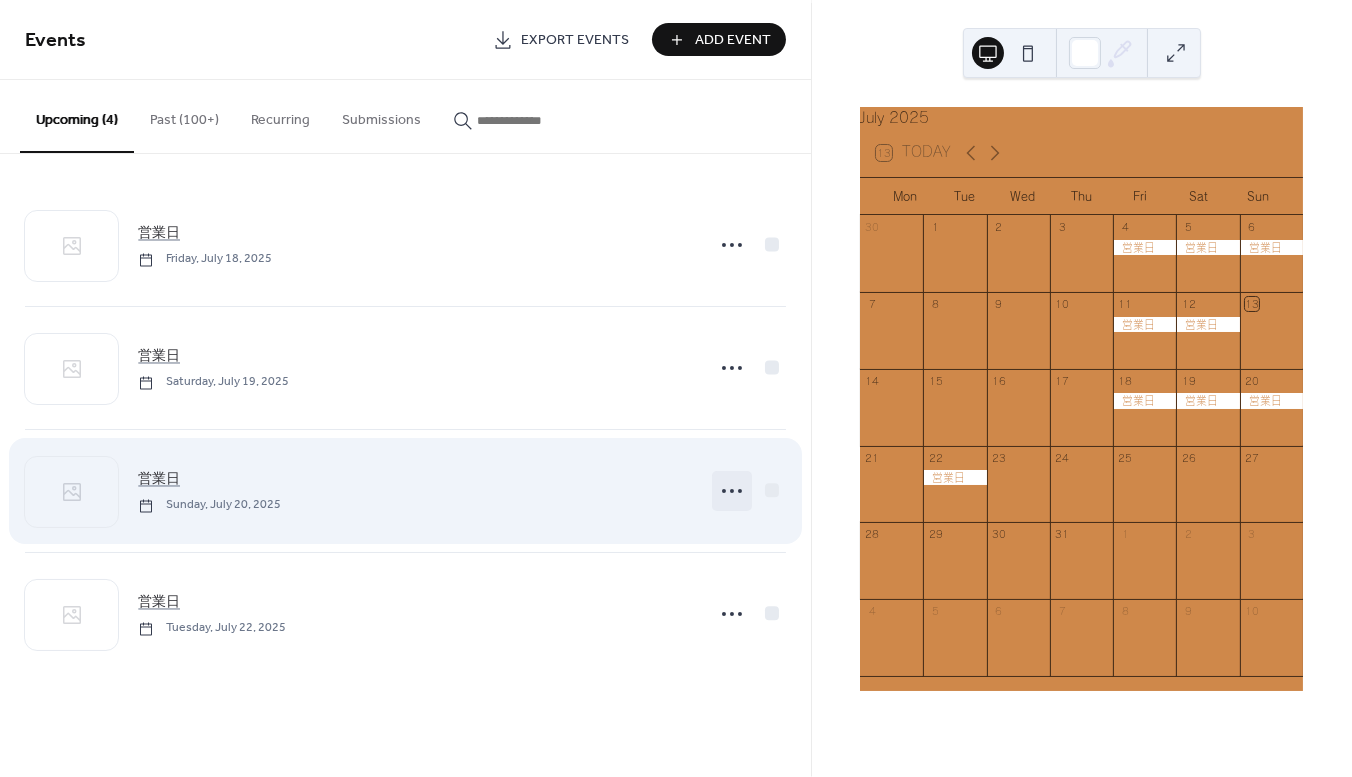 click 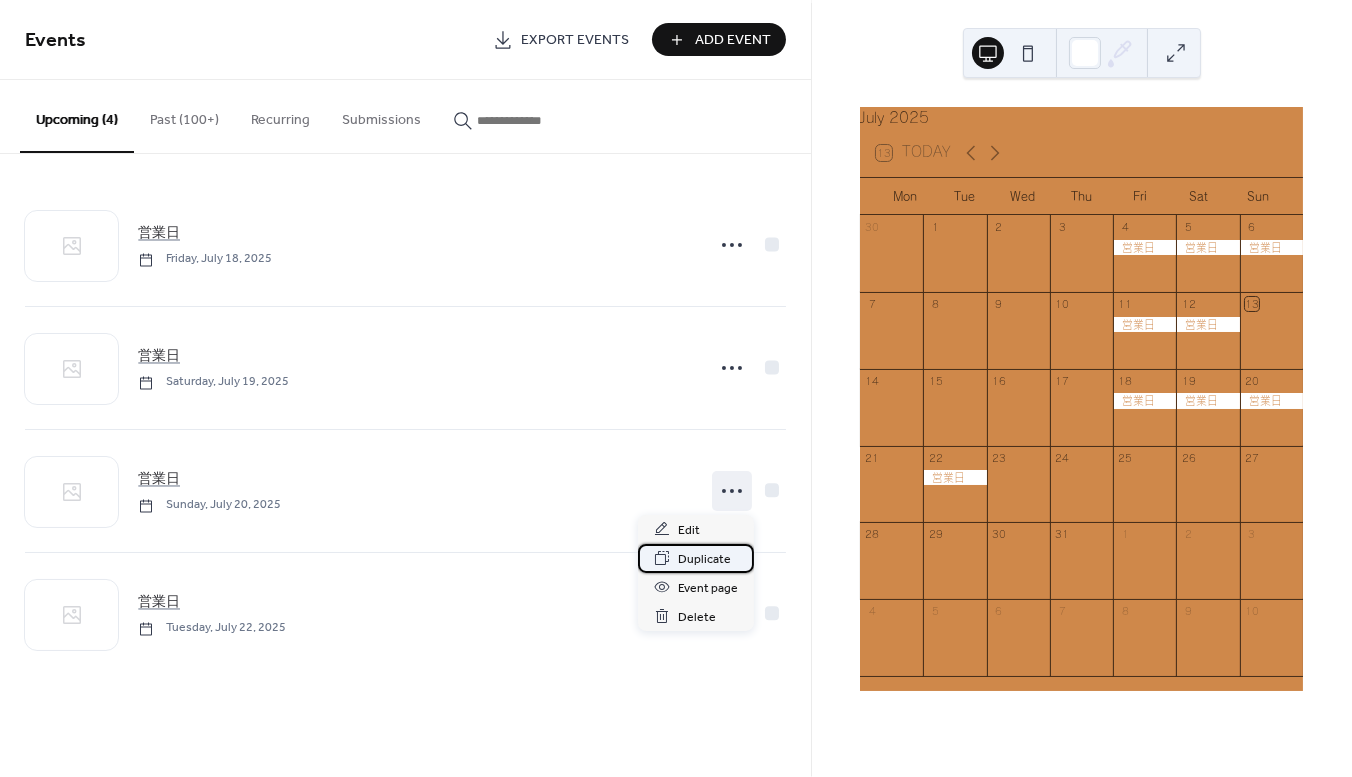 click on "Duplicate" at bounding box center (704, 559) 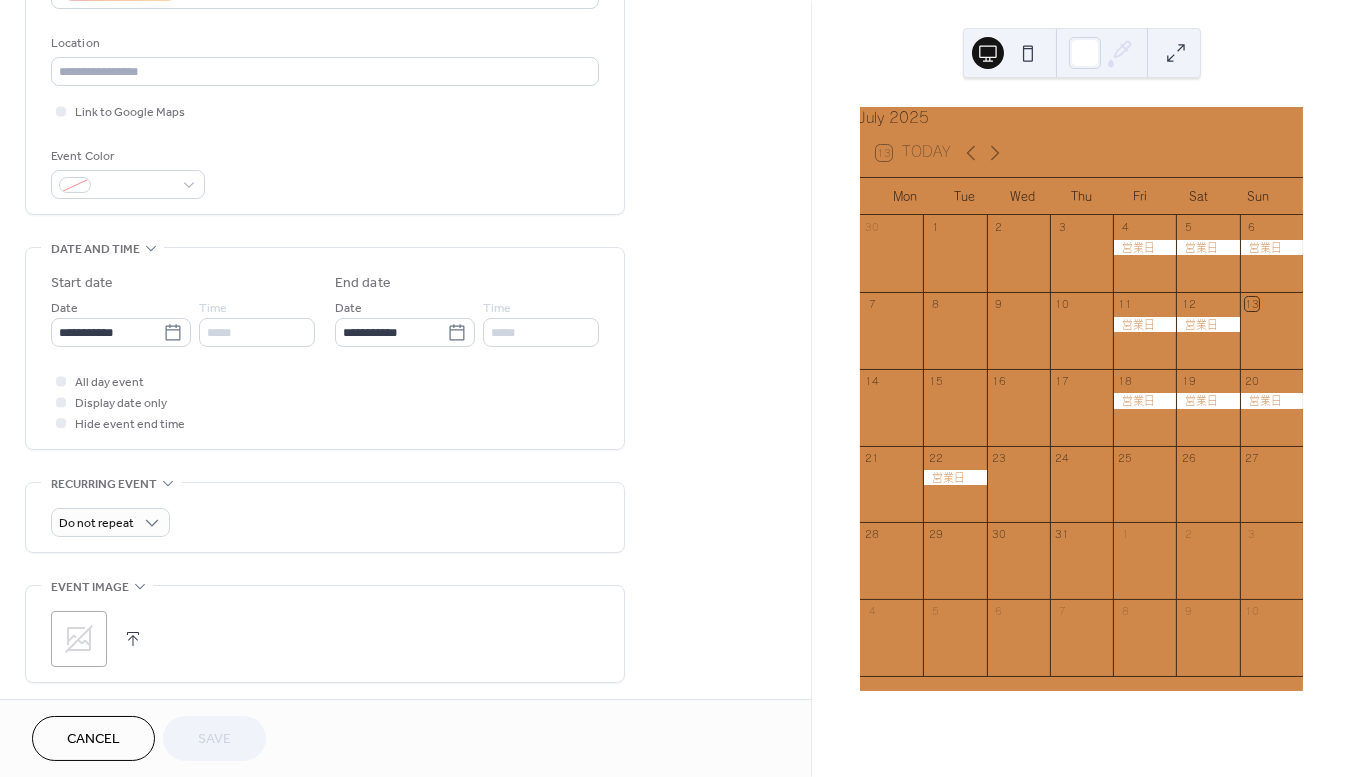 scroll, scrollTop: 528, scrollLeft: 0, axis: vertical 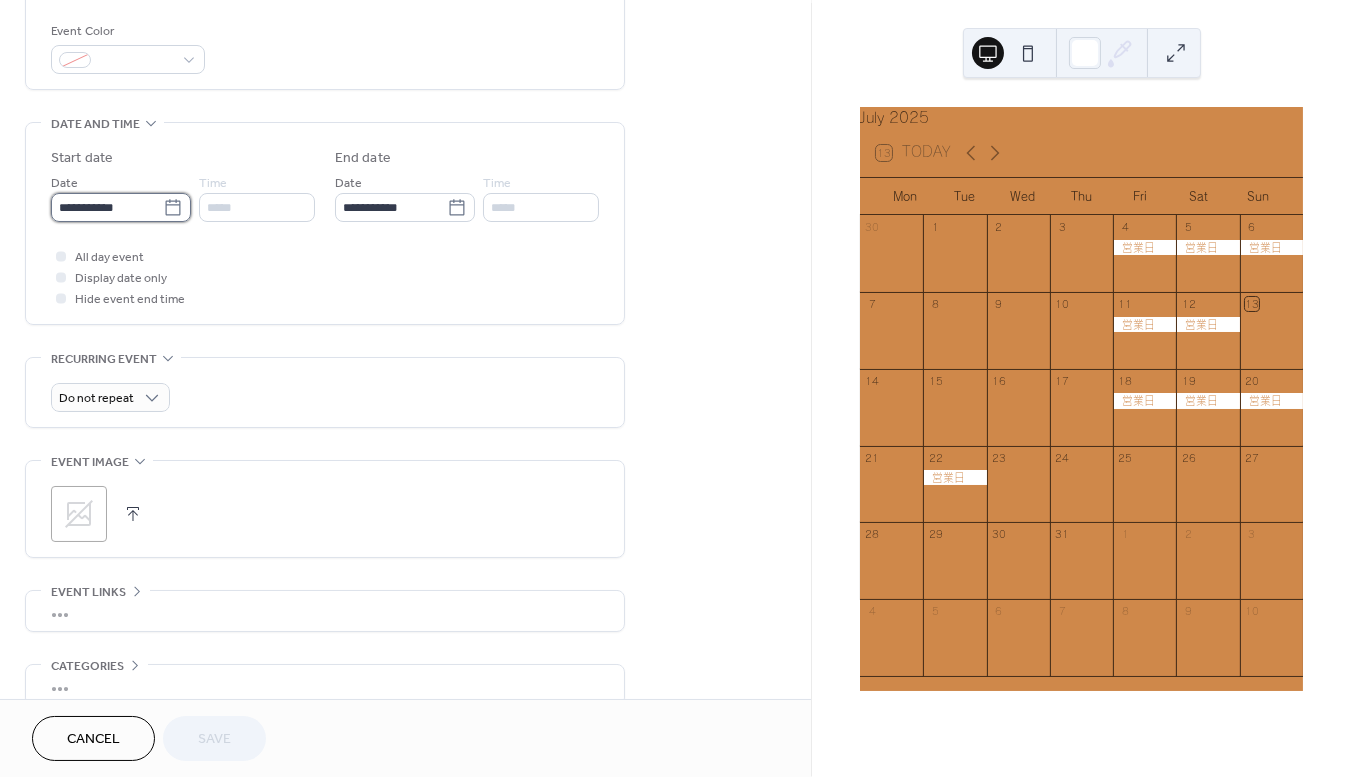 click on "**********" at bounding box center (107, 207) 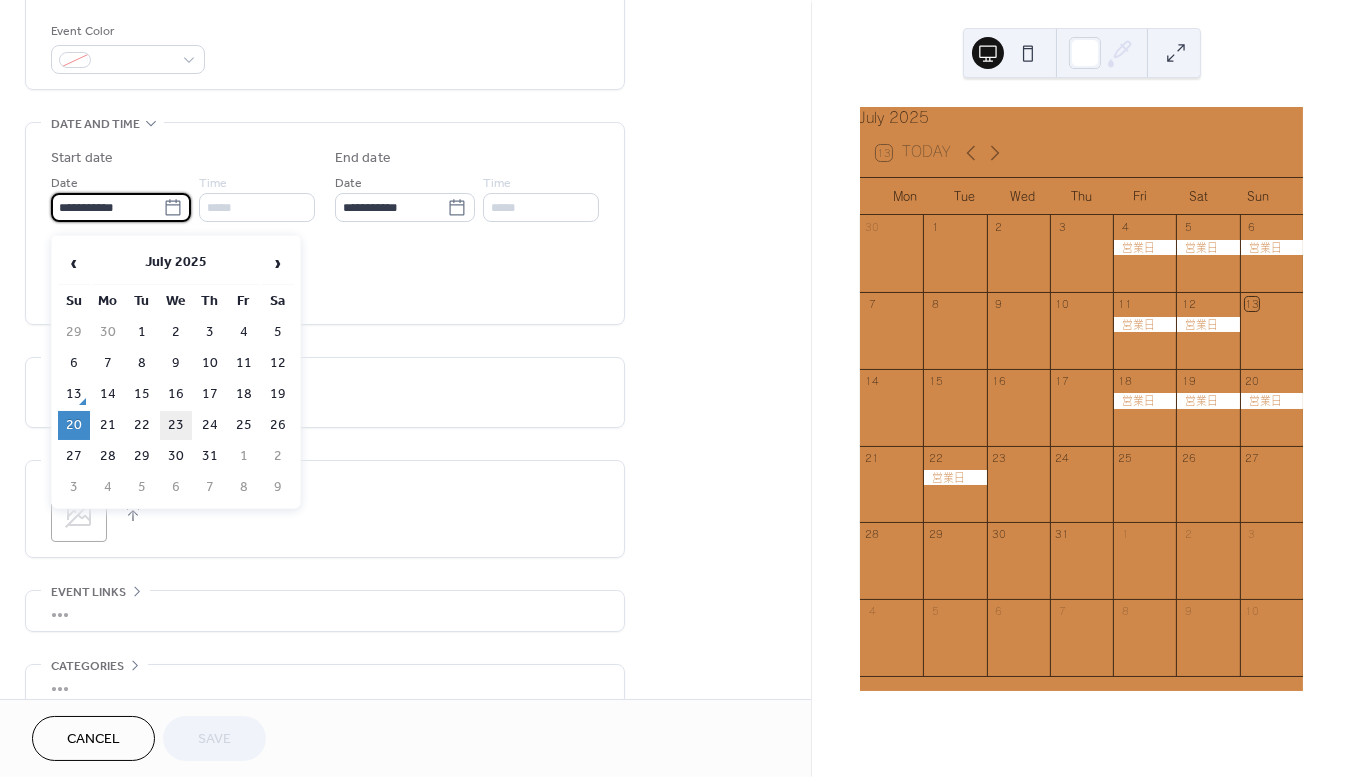 click on "23" at bounding box center [176, 425] 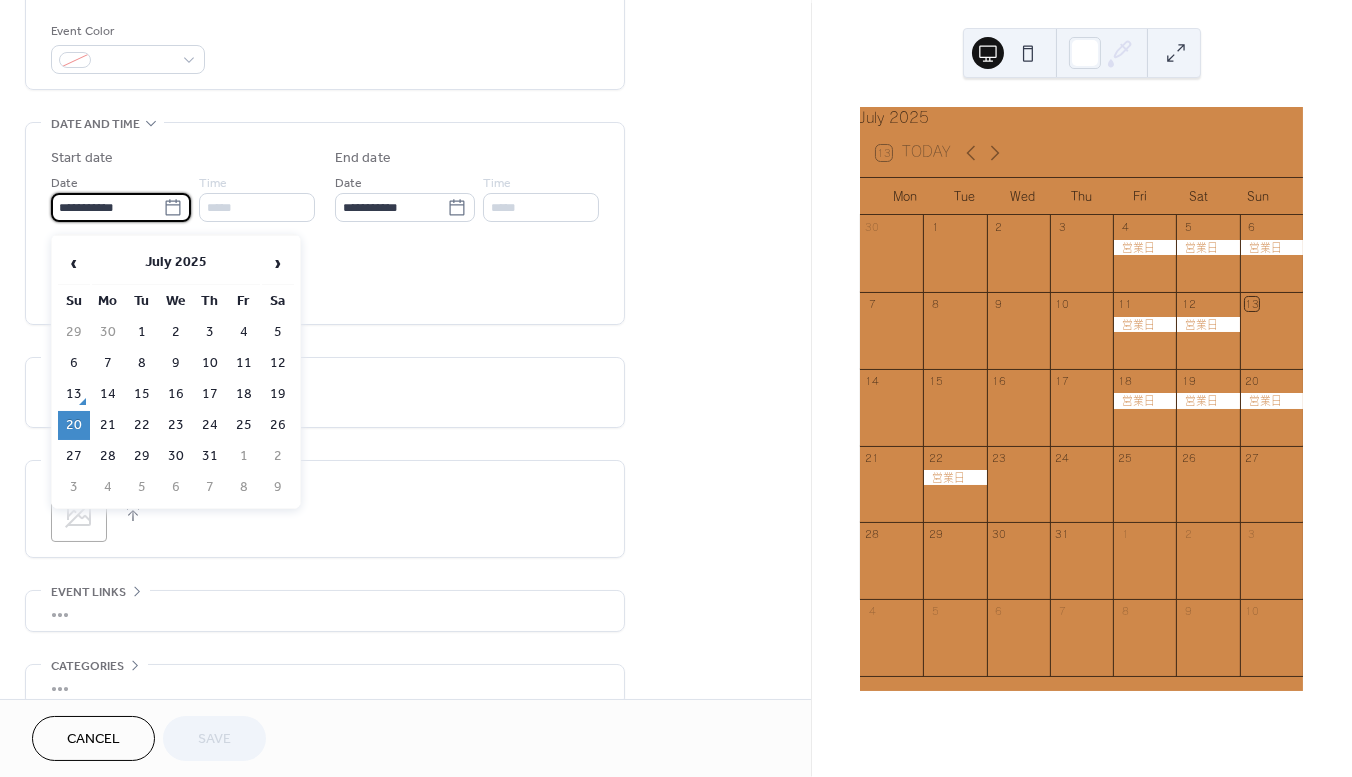 type on "**********" 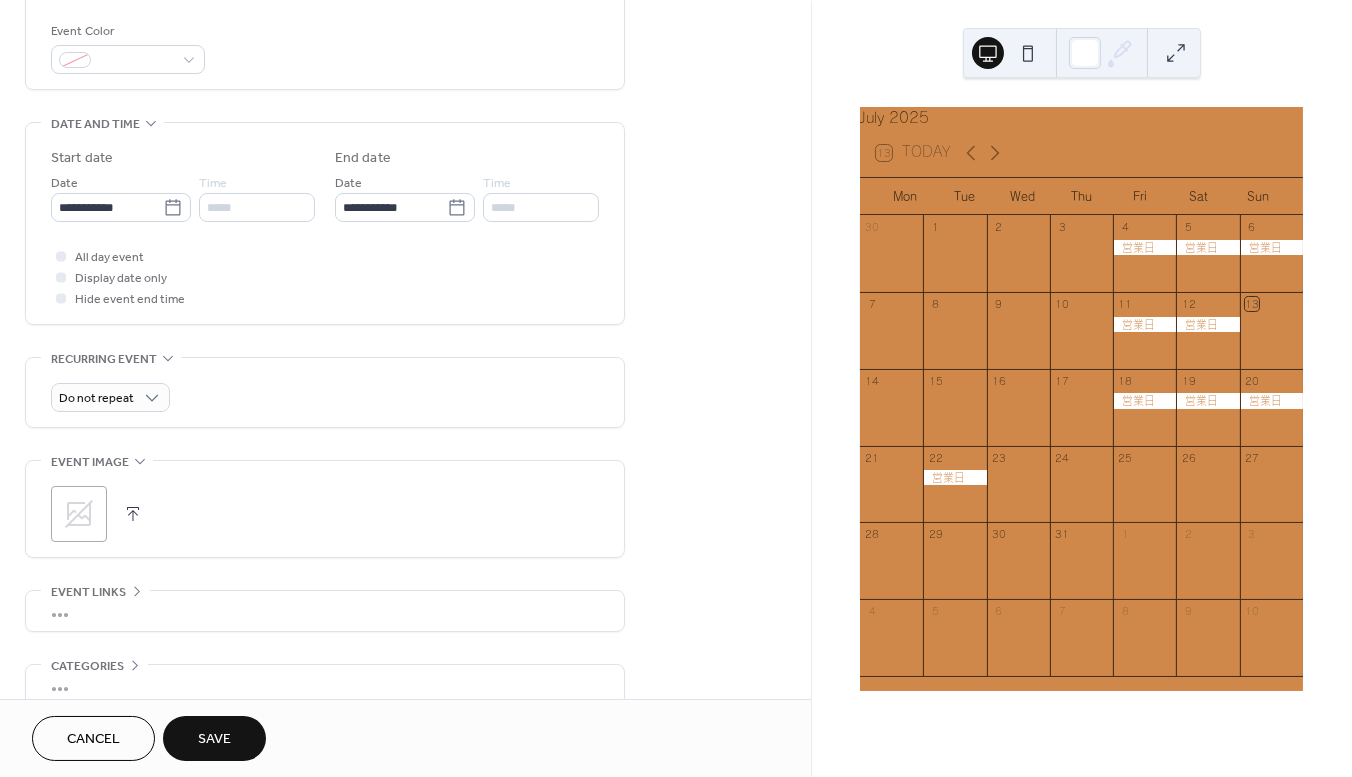 click on "Save" at bounding box center [214, 740] 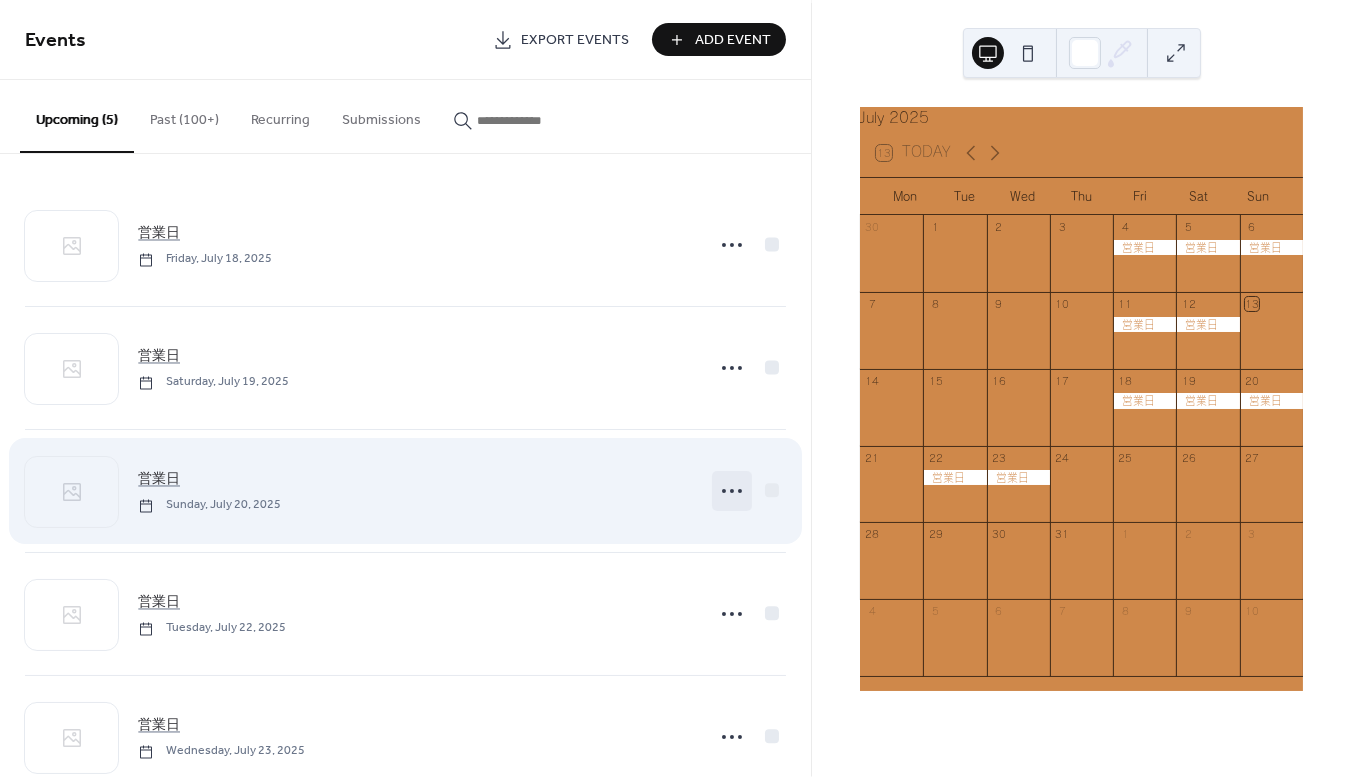 click 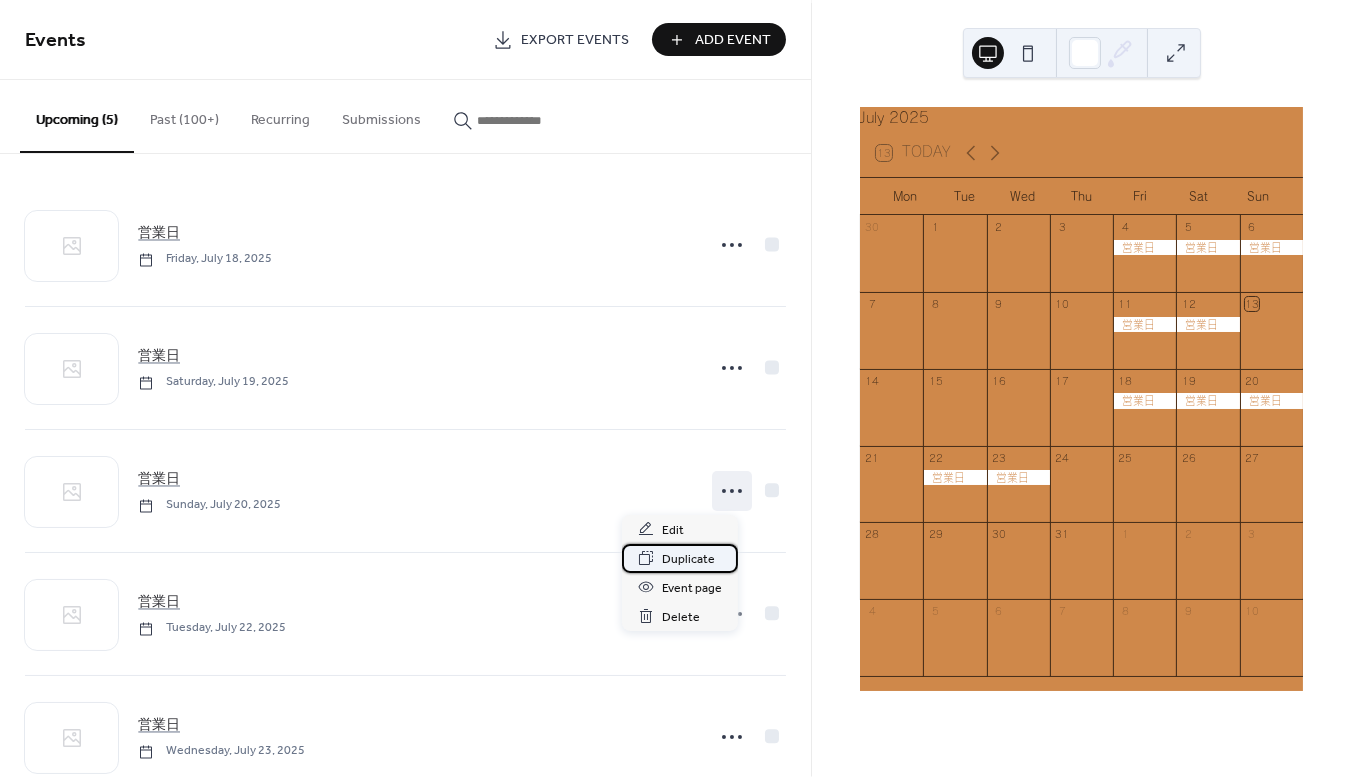 click on "Duplicate" at bounding box center (688, 559) 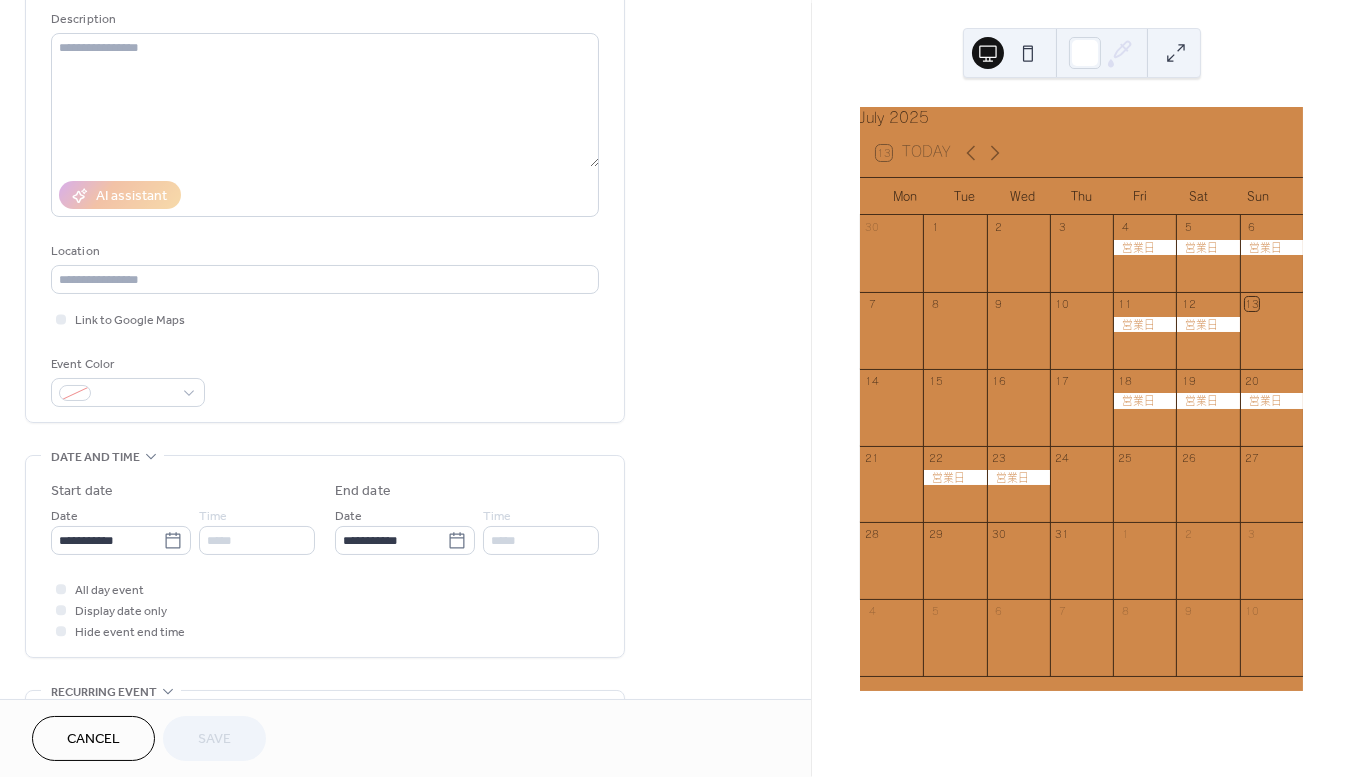 scroll, scrollTop: 264, scrollLeft: 0, axis: vertical 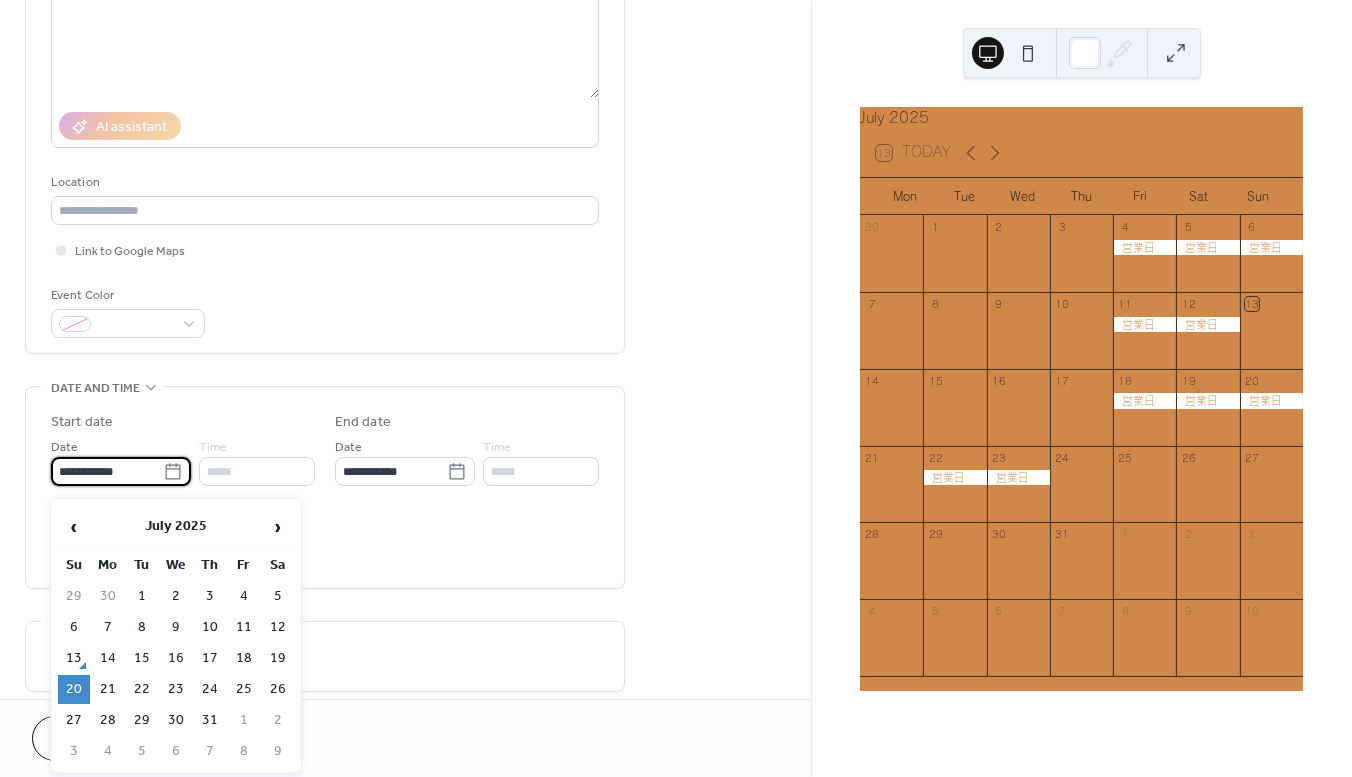 click on "**********" at bounding box center [107, 471] 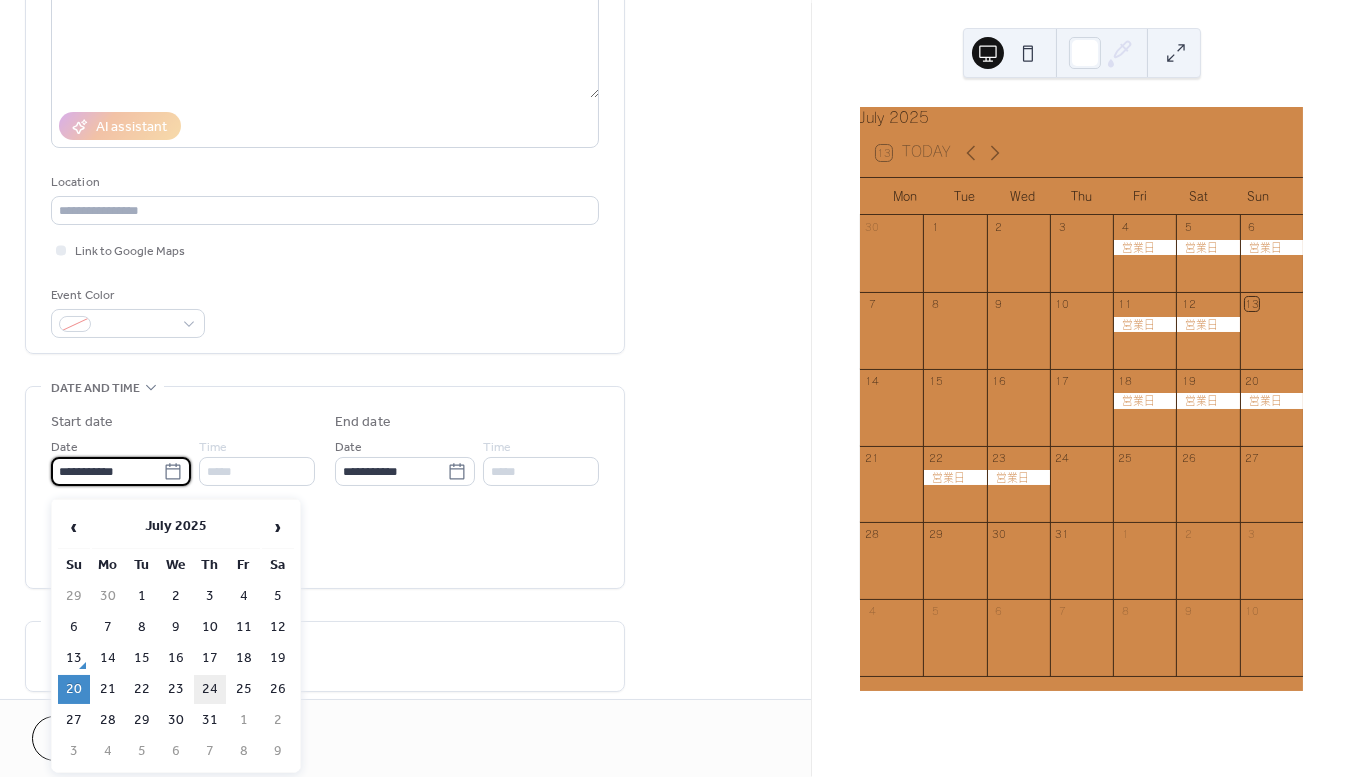 click on "24" at bounding box center [210, 689] 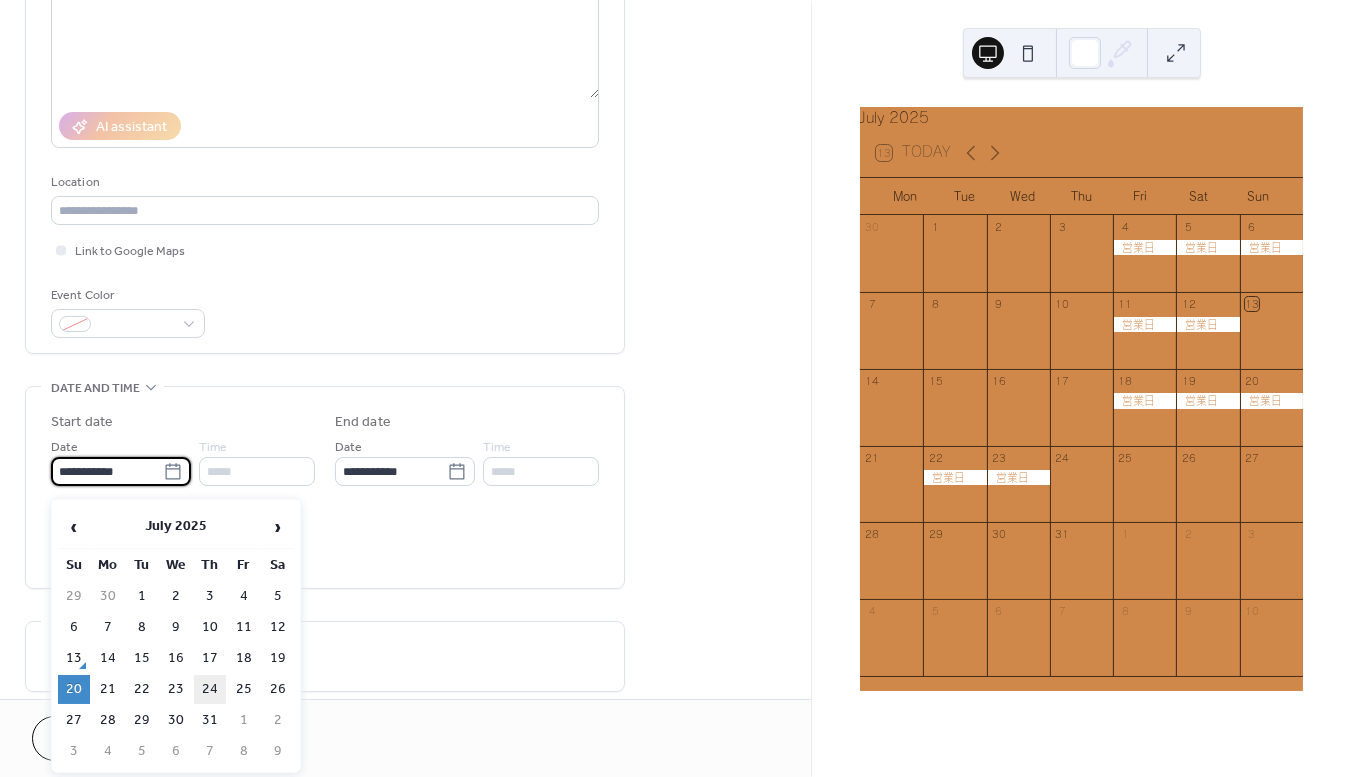 type on "**********" 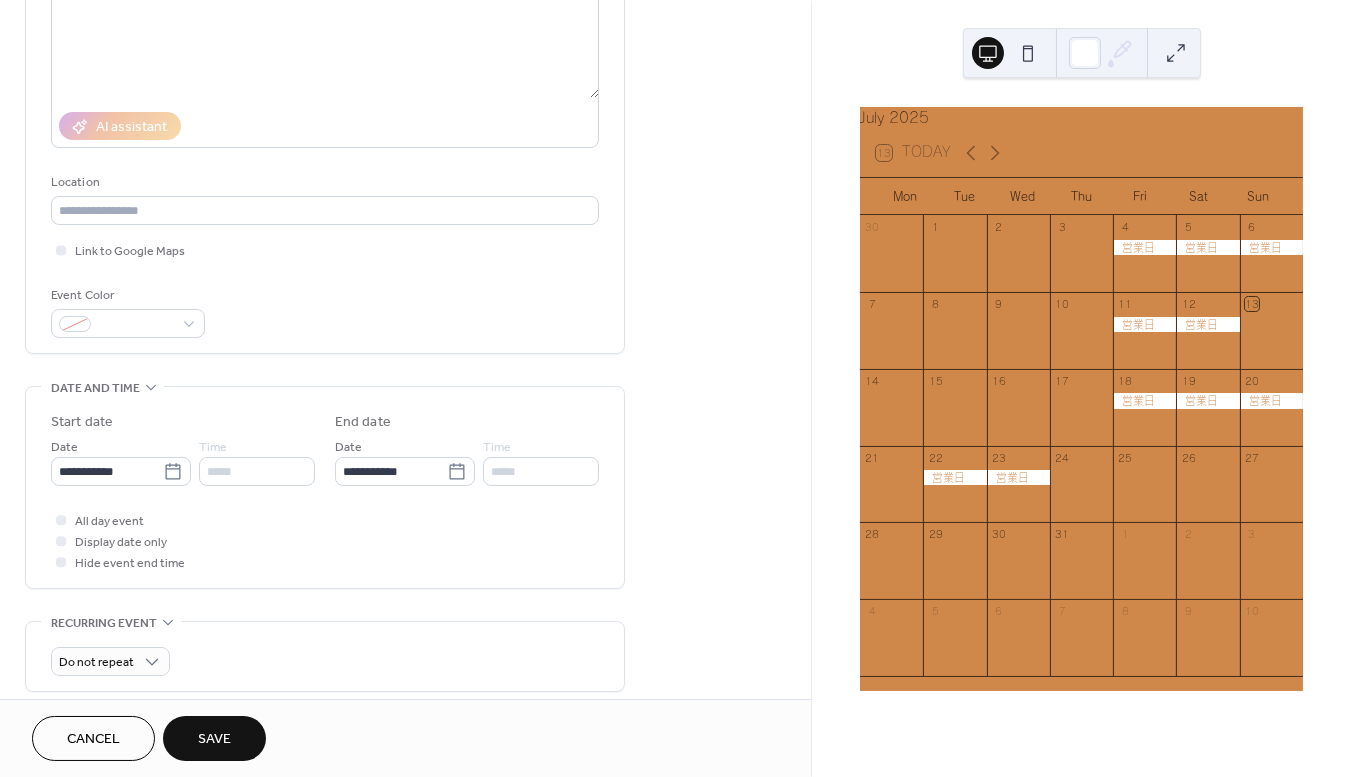 click on "Save" at bounding box center (214, 738) 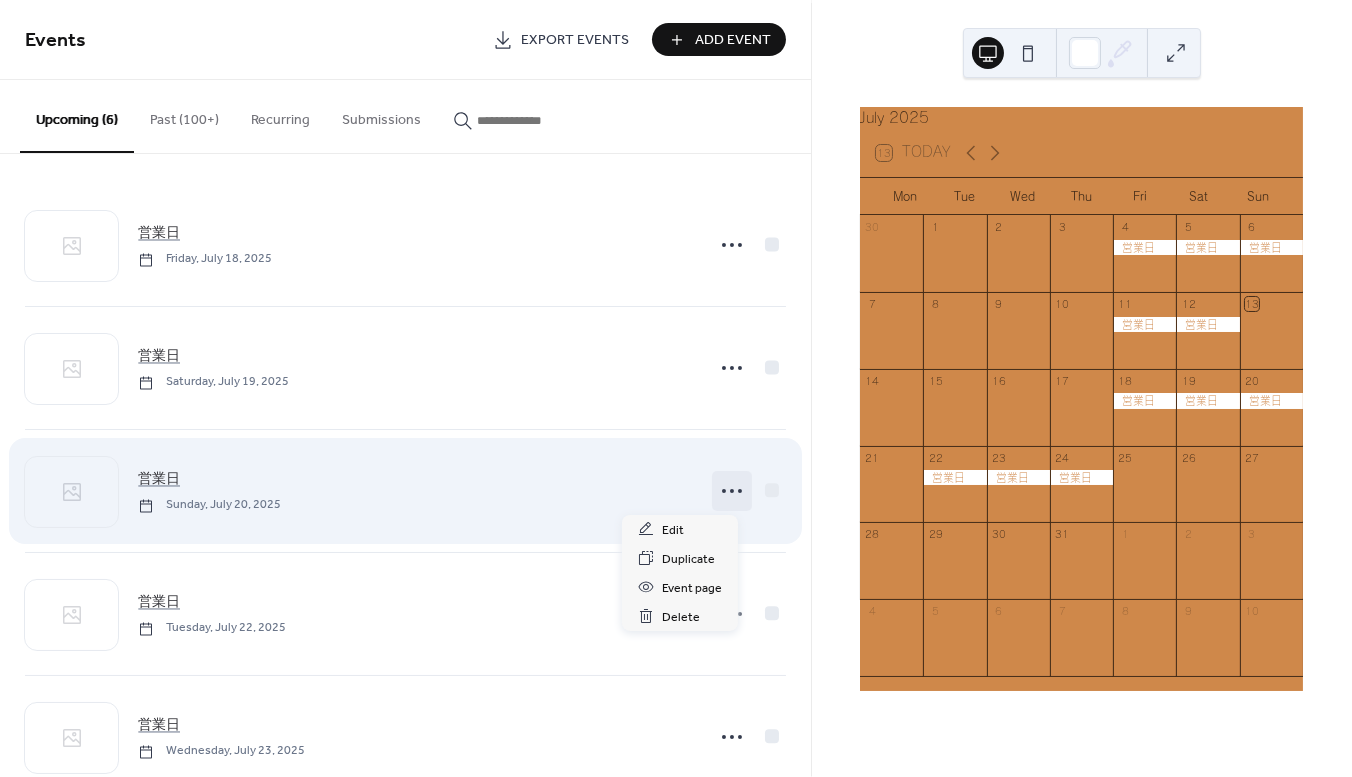 click 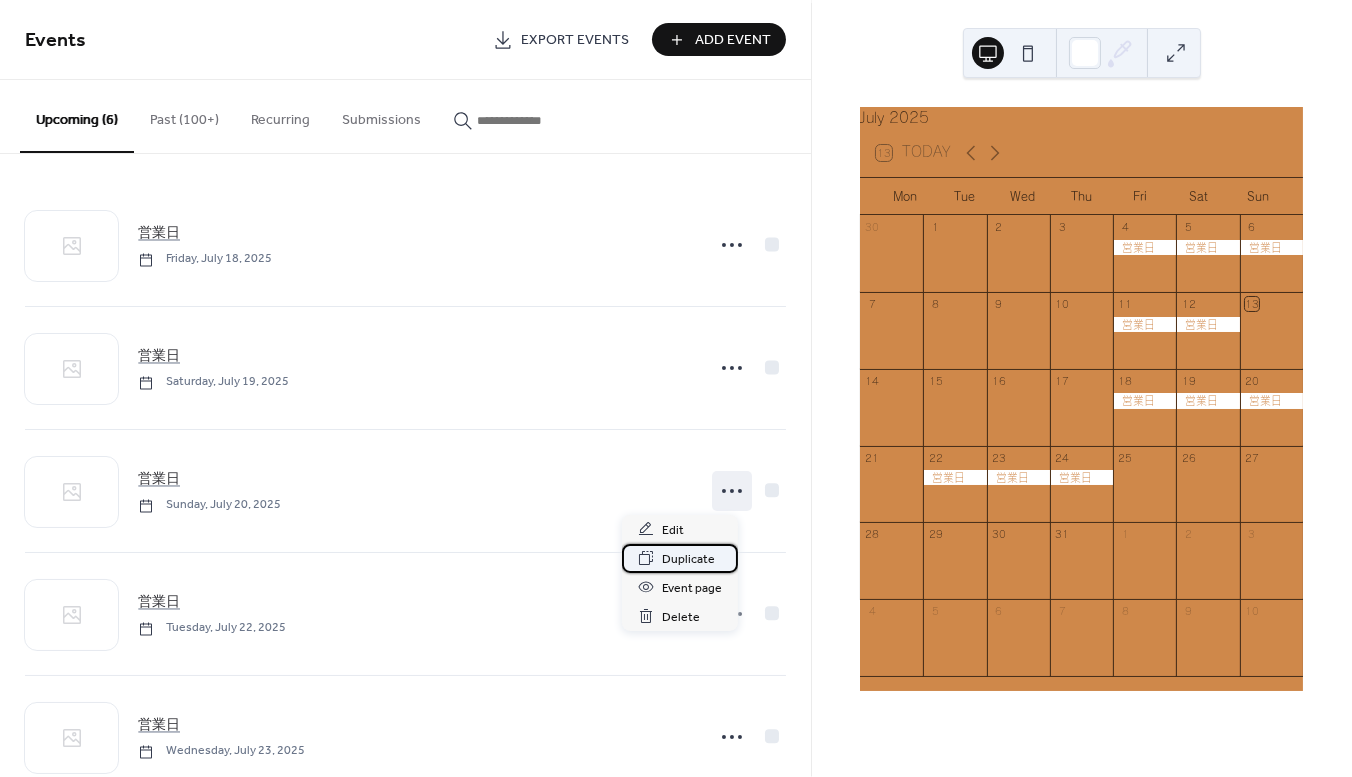 click on "Duplicate" at bounding box center [688, 559] 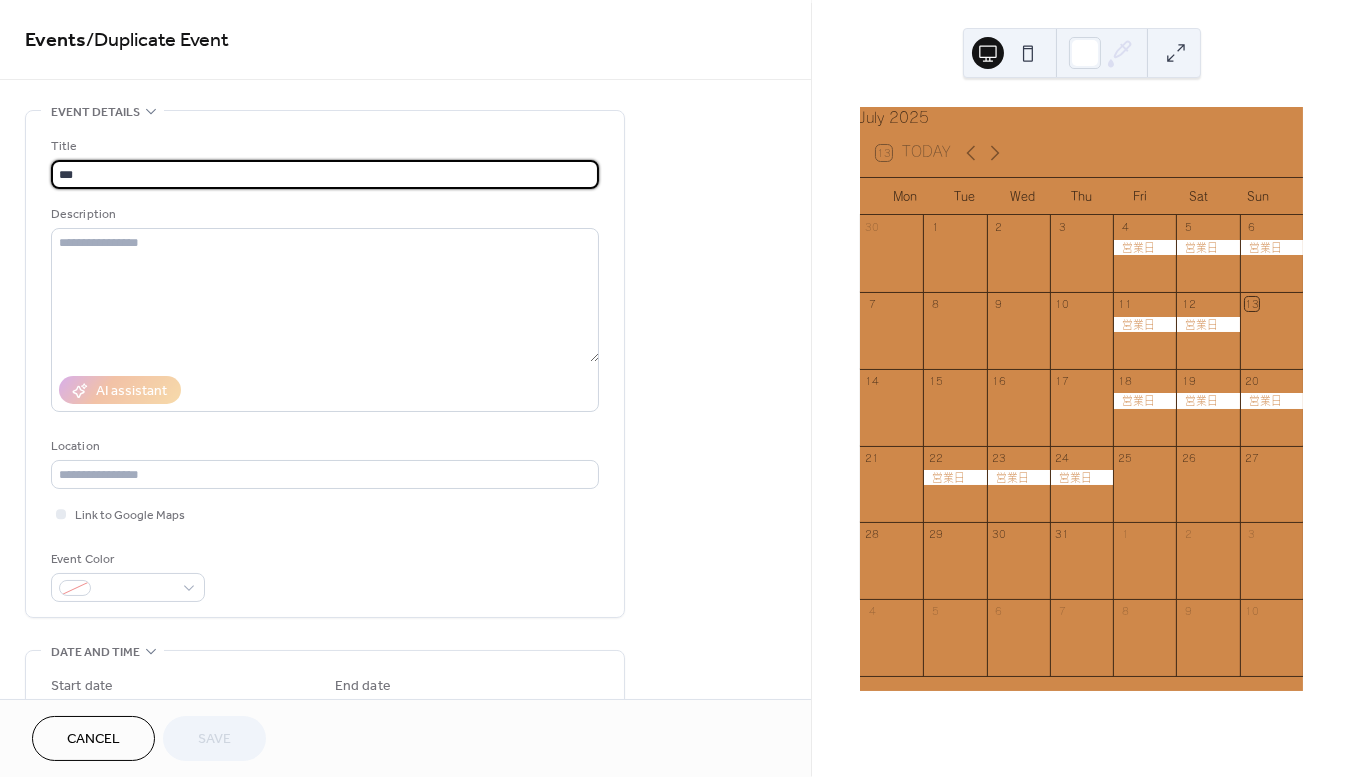 scroll, scrollTop: 264, scrollLeft: 0, axis: vertical 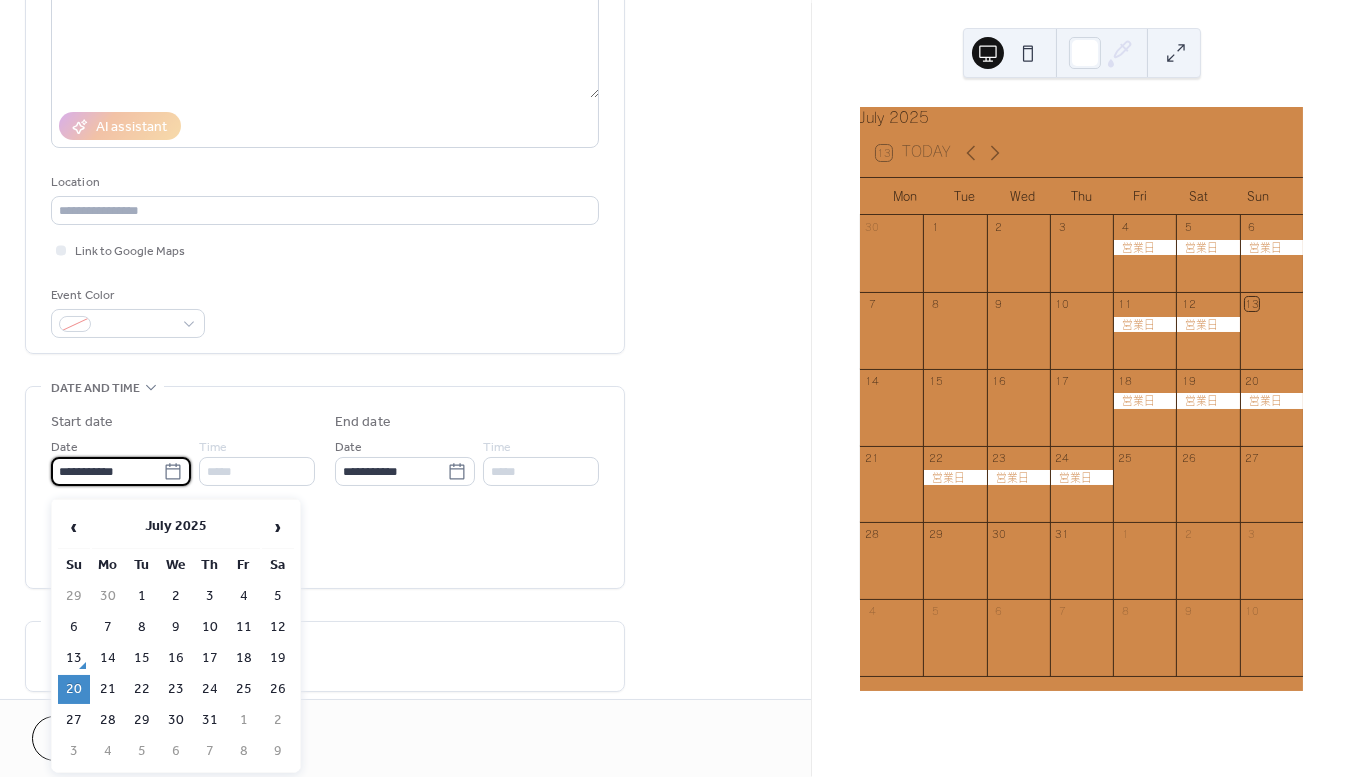 click on "**********" at bounding box center (107, 471) 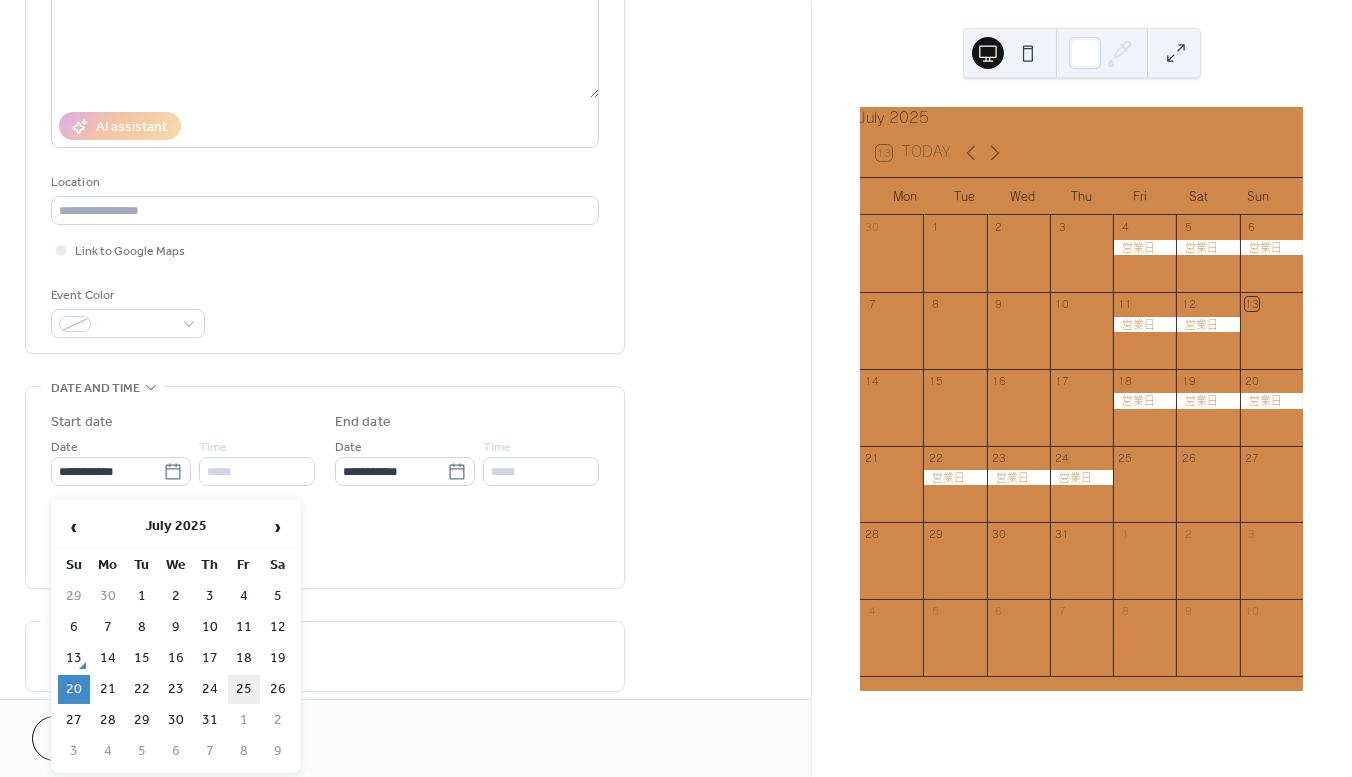 click on "25" at bounding box center (244, 689) 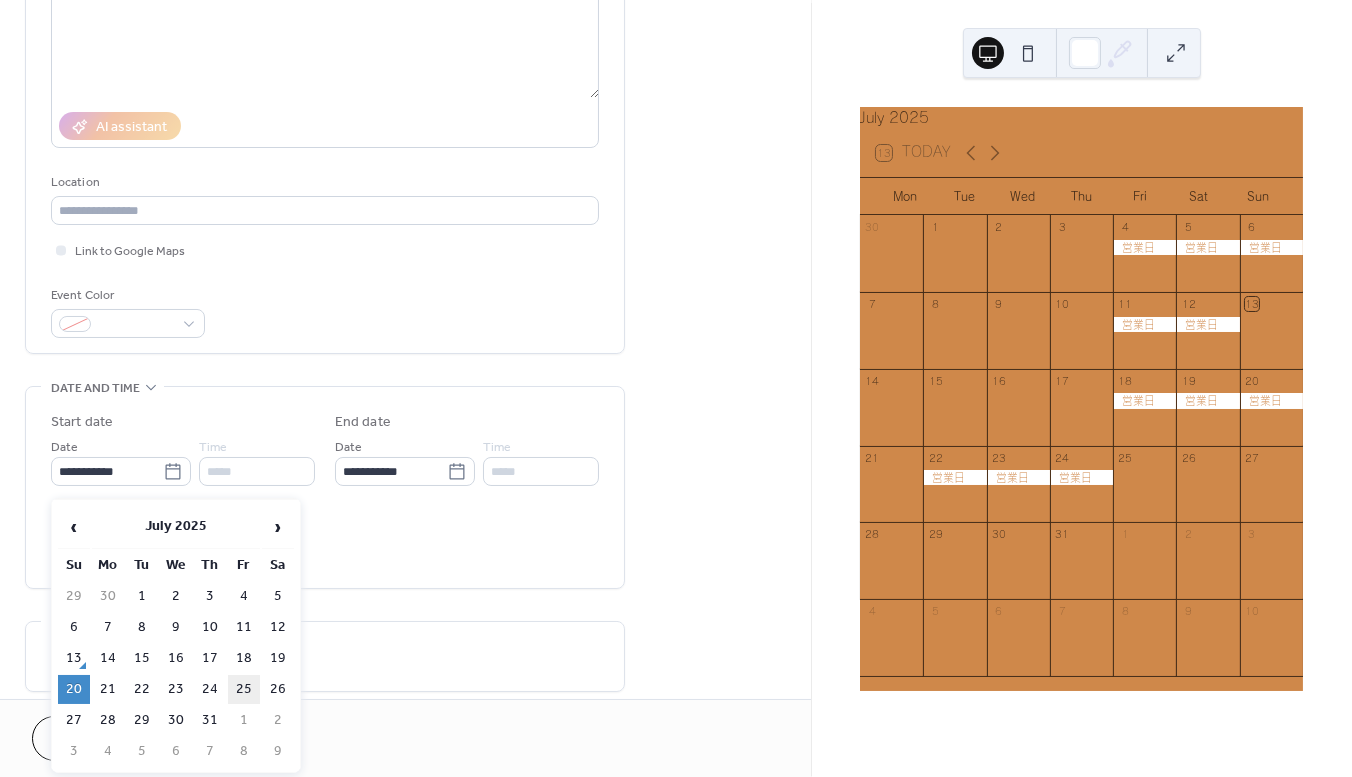 type on "**********" 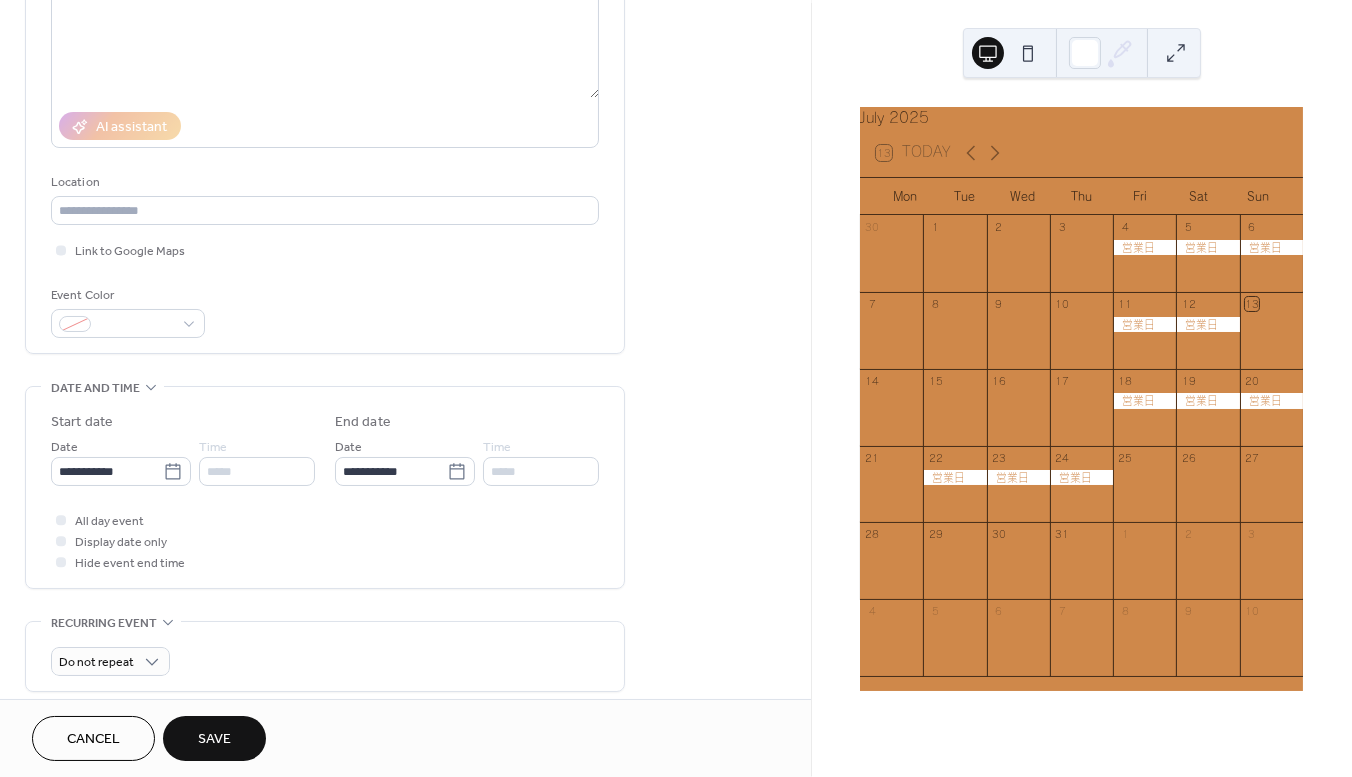 click on "Save" at bounding box center (214, 740) 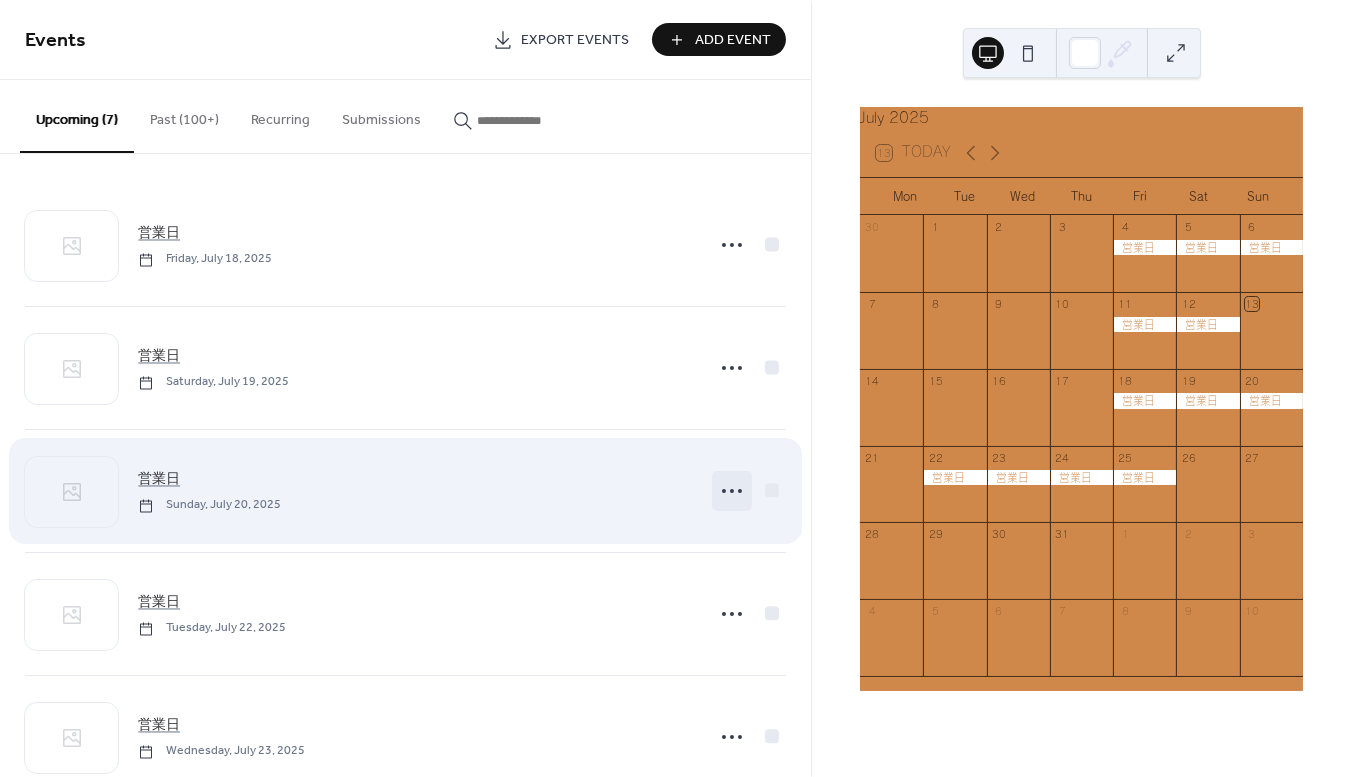click 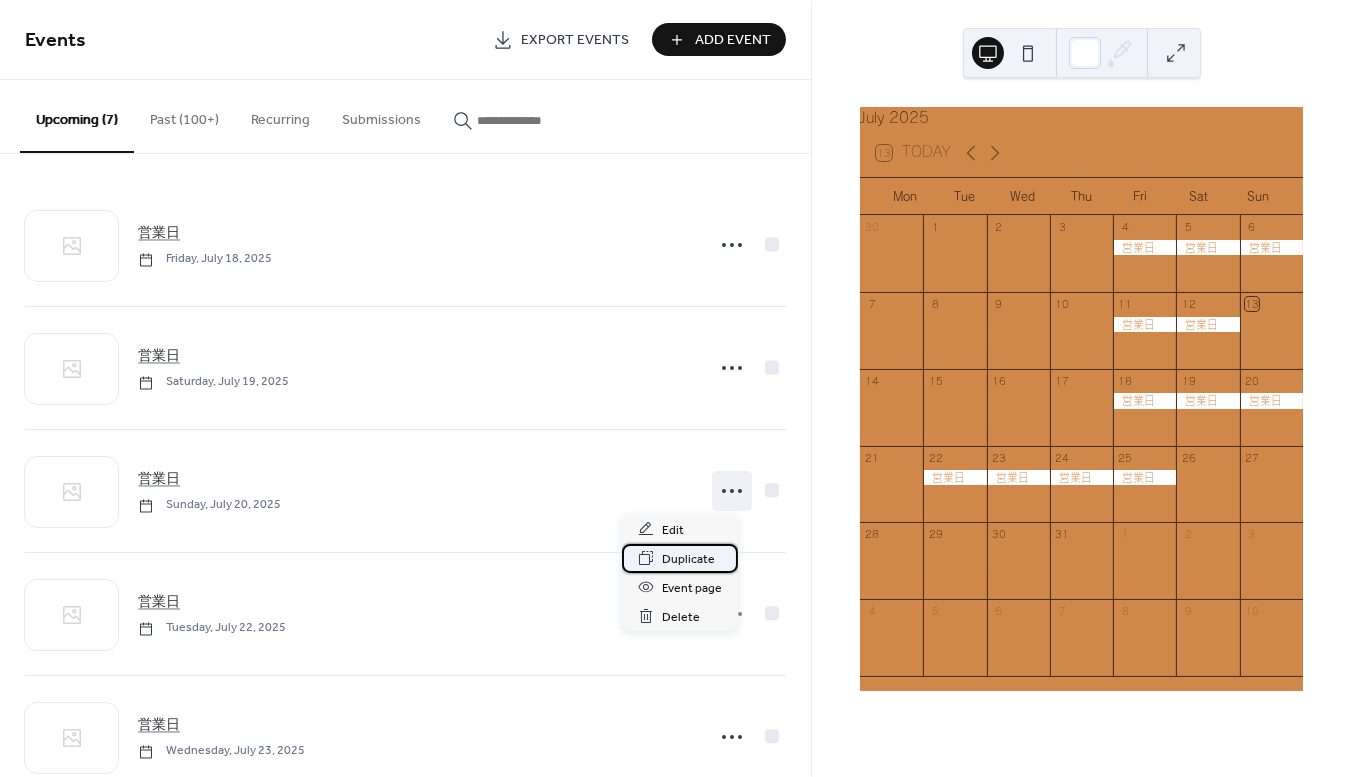 click on "Duplicate" at bounding box center (688, 559) 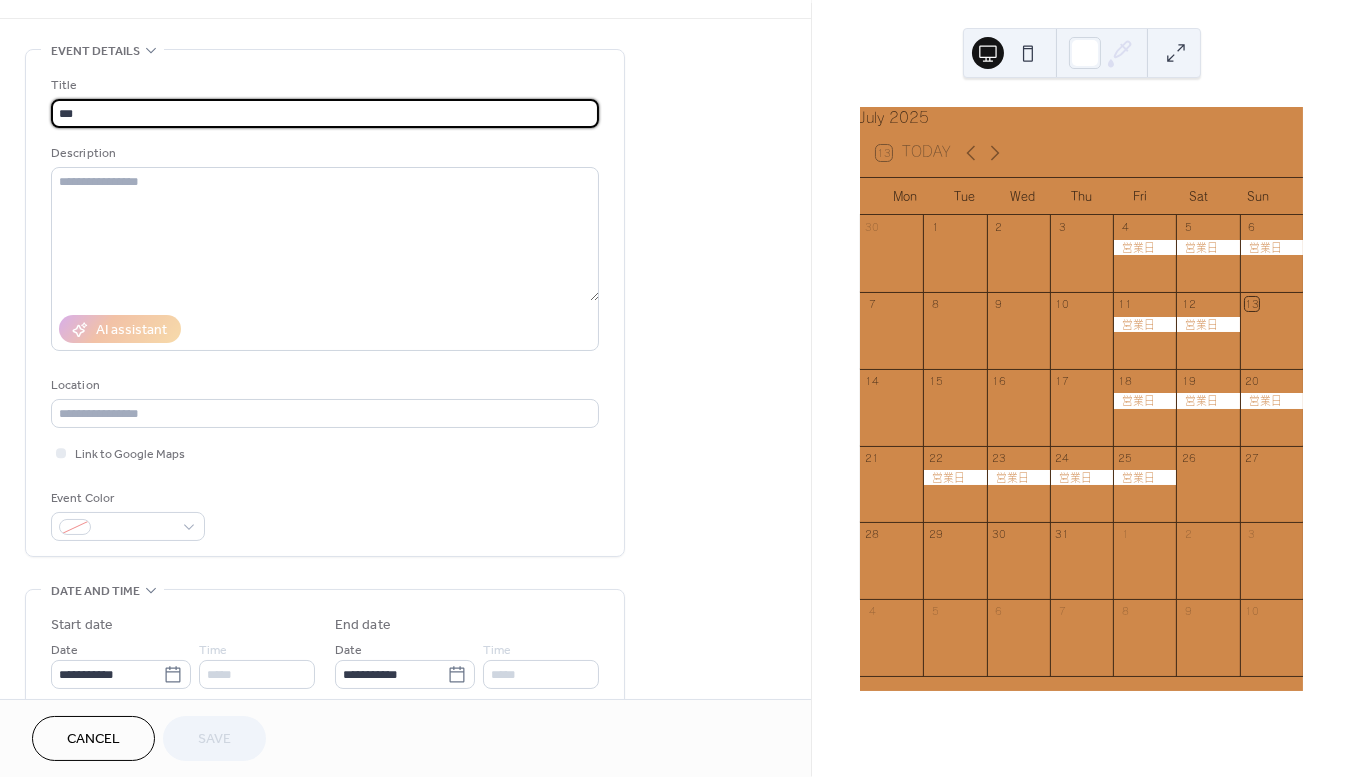 scroll, scrollTop: 264, scrollLeft: 0, axis: vertical 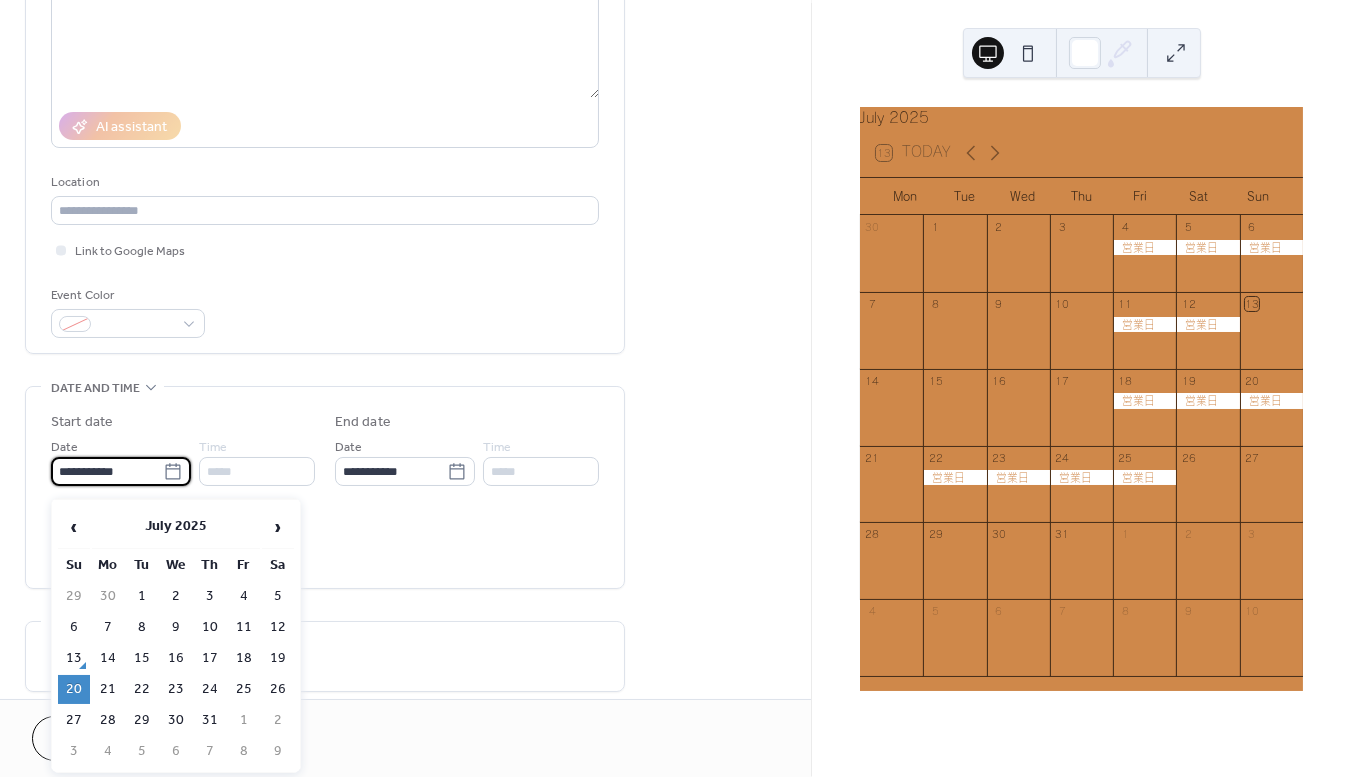 click on "**********" at bounding box center [107, 471] 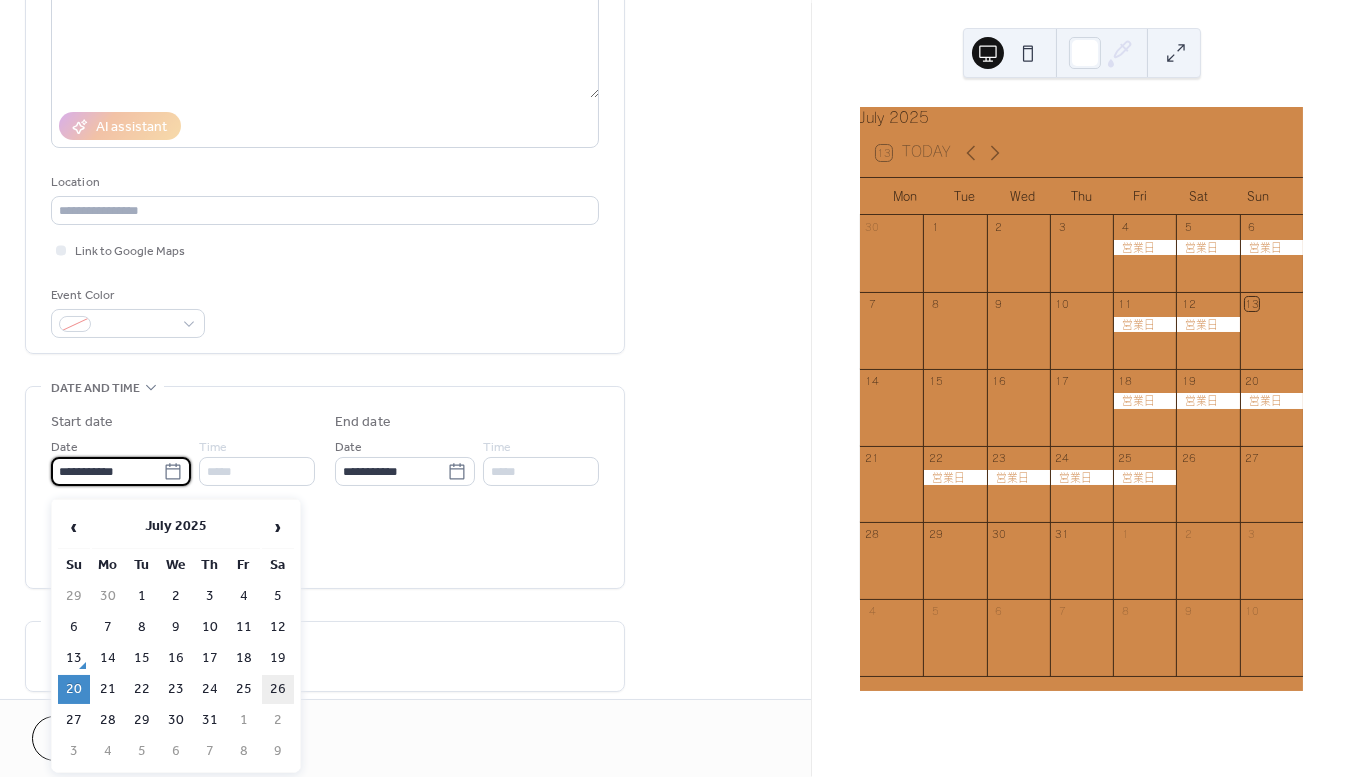 click on "26" at bounding box center [278, 689] 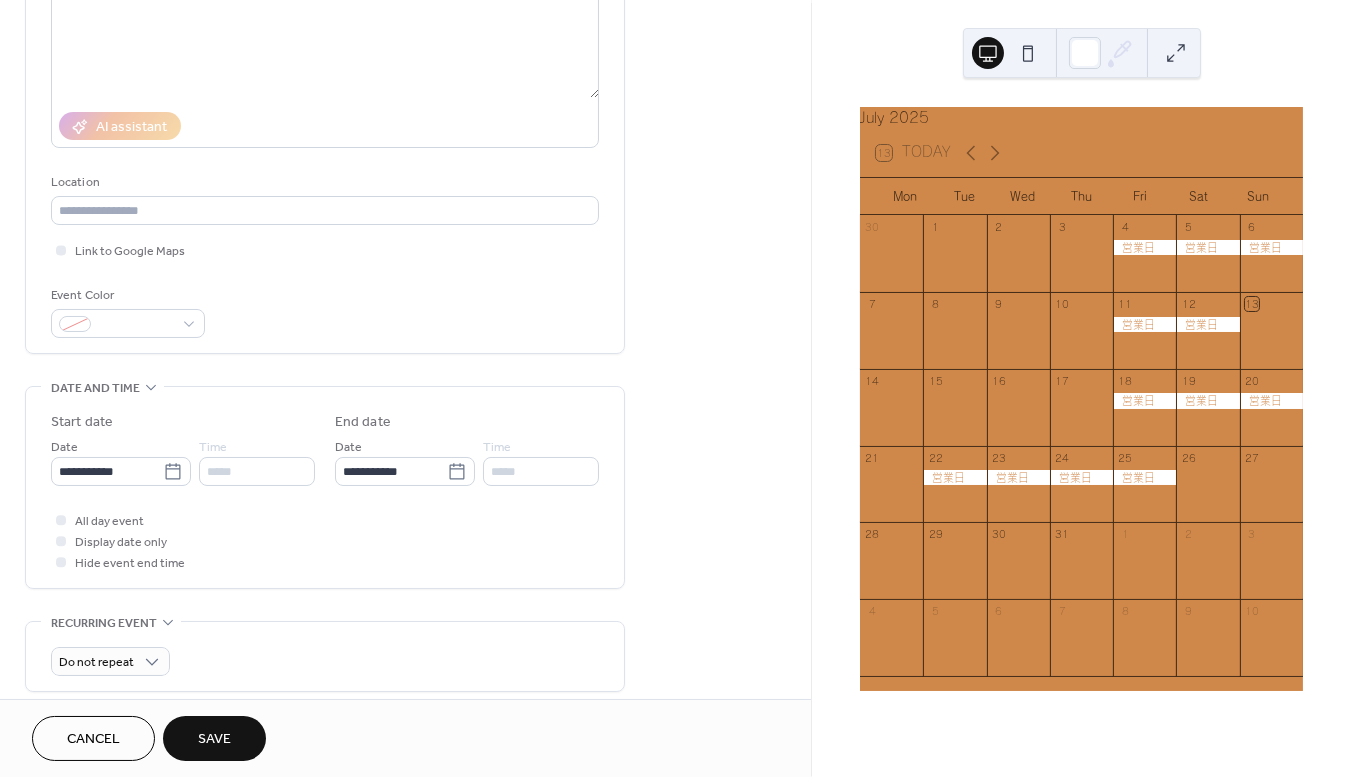click on "Save" at bounding box center [214, 740] 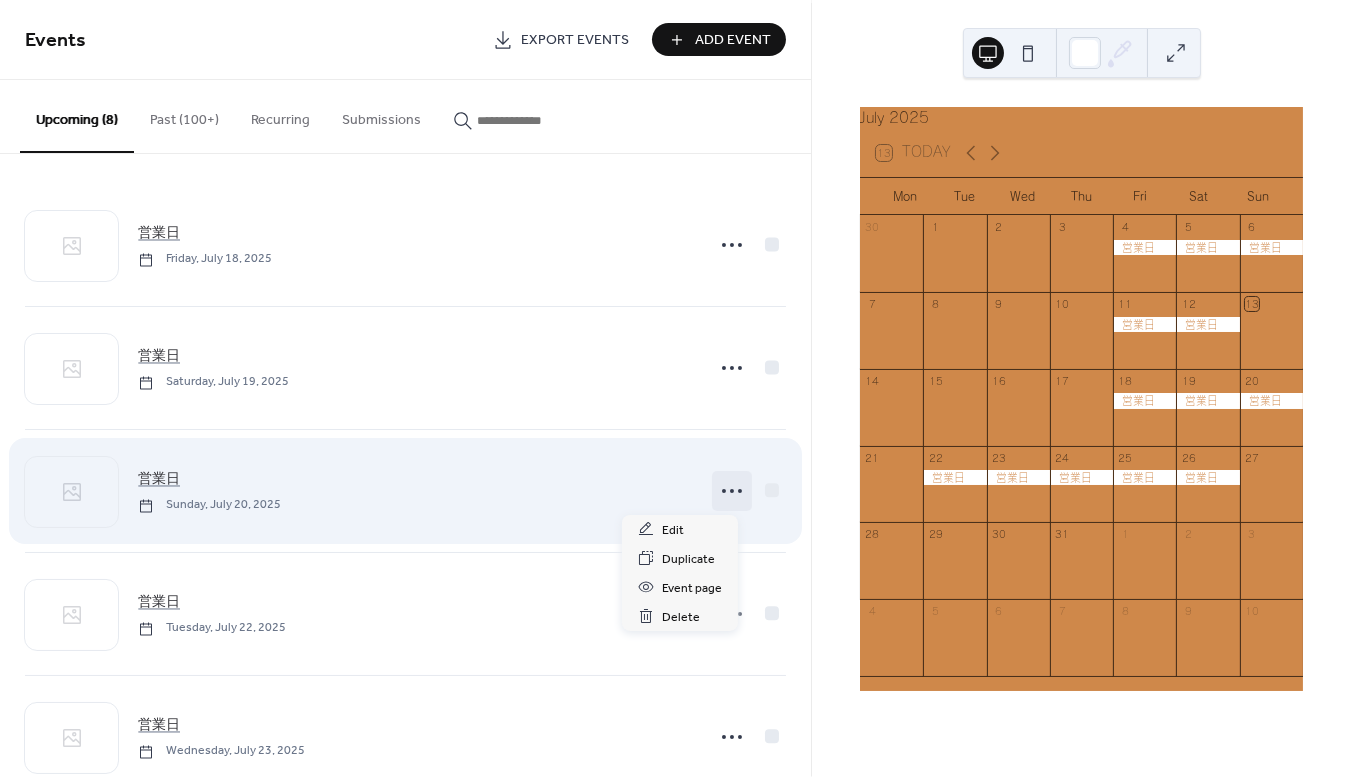 click at bounding box center (732, 491) 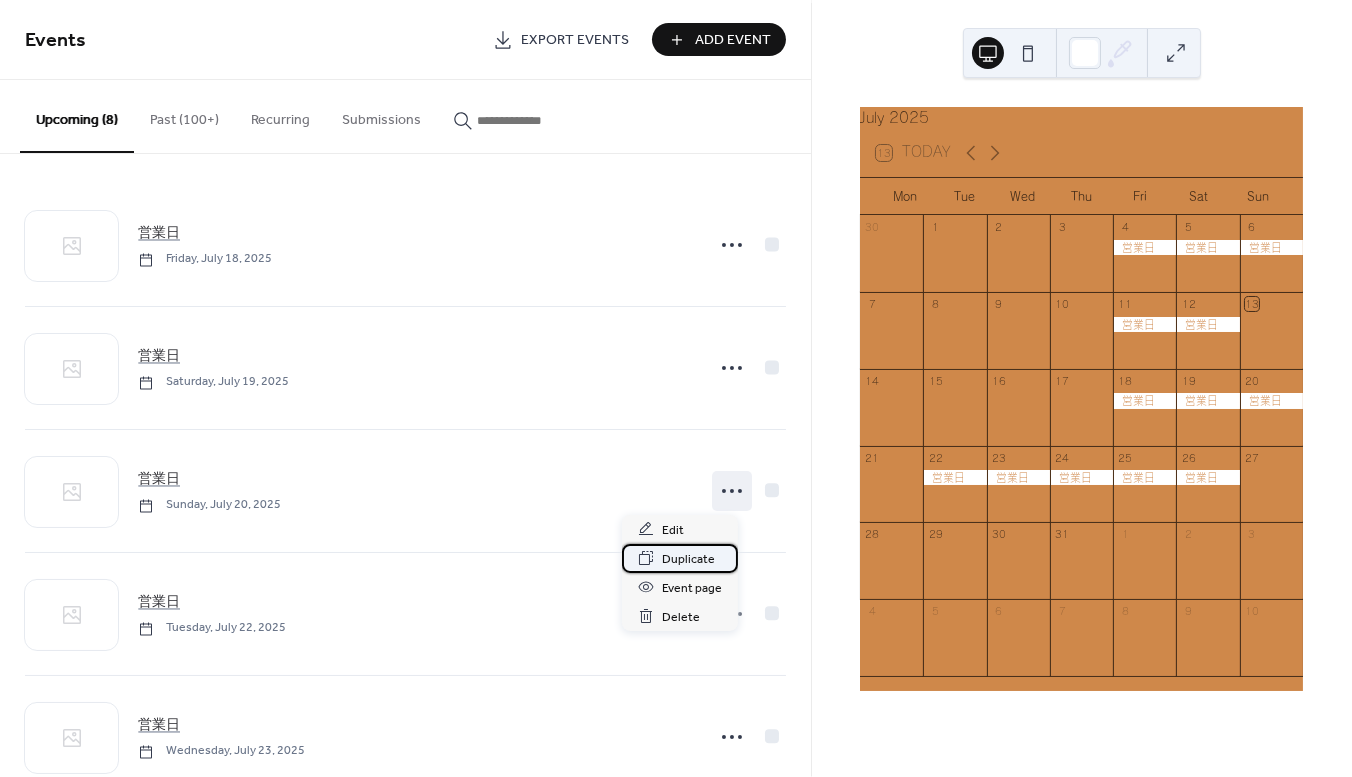 click on "Duplicate" at bounding box center [688, 559] 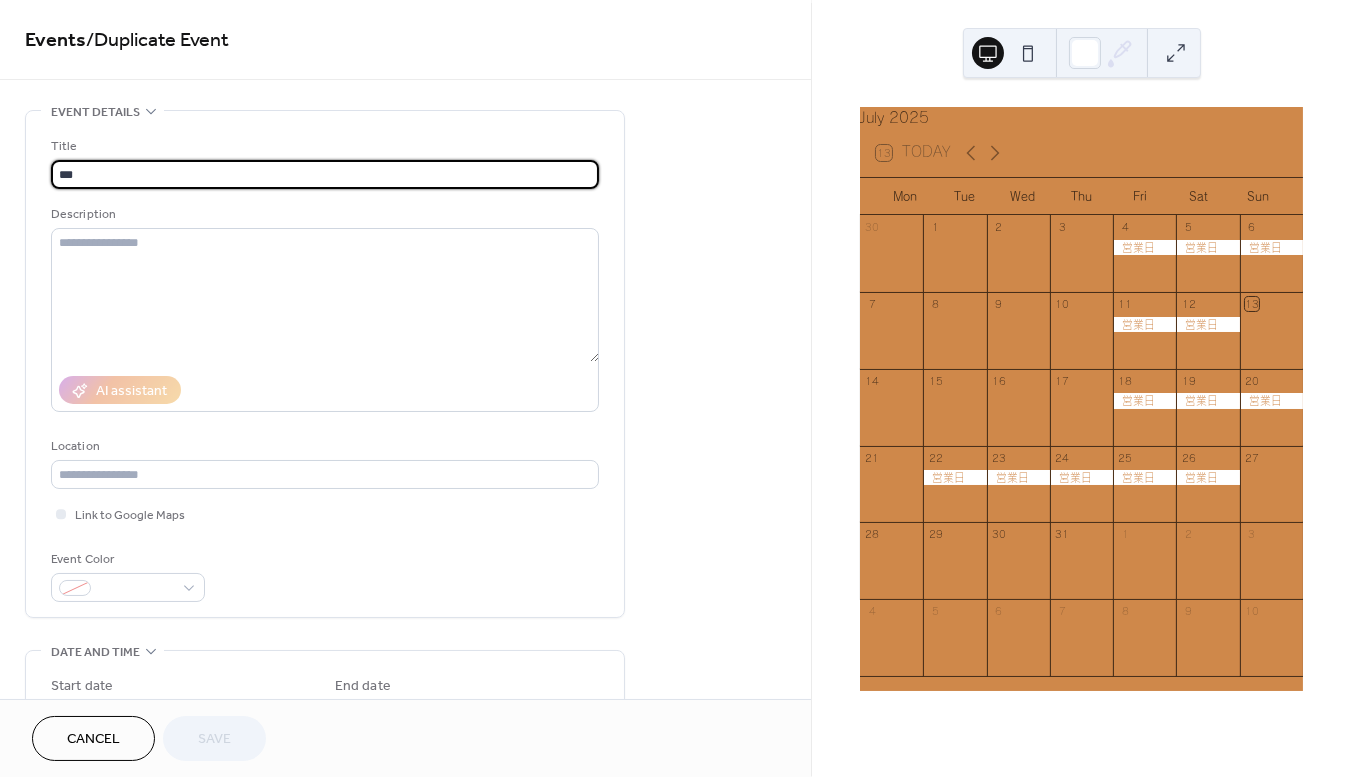 scroll, scrollTop: 198, scrollLeft: 0, axis: vertical 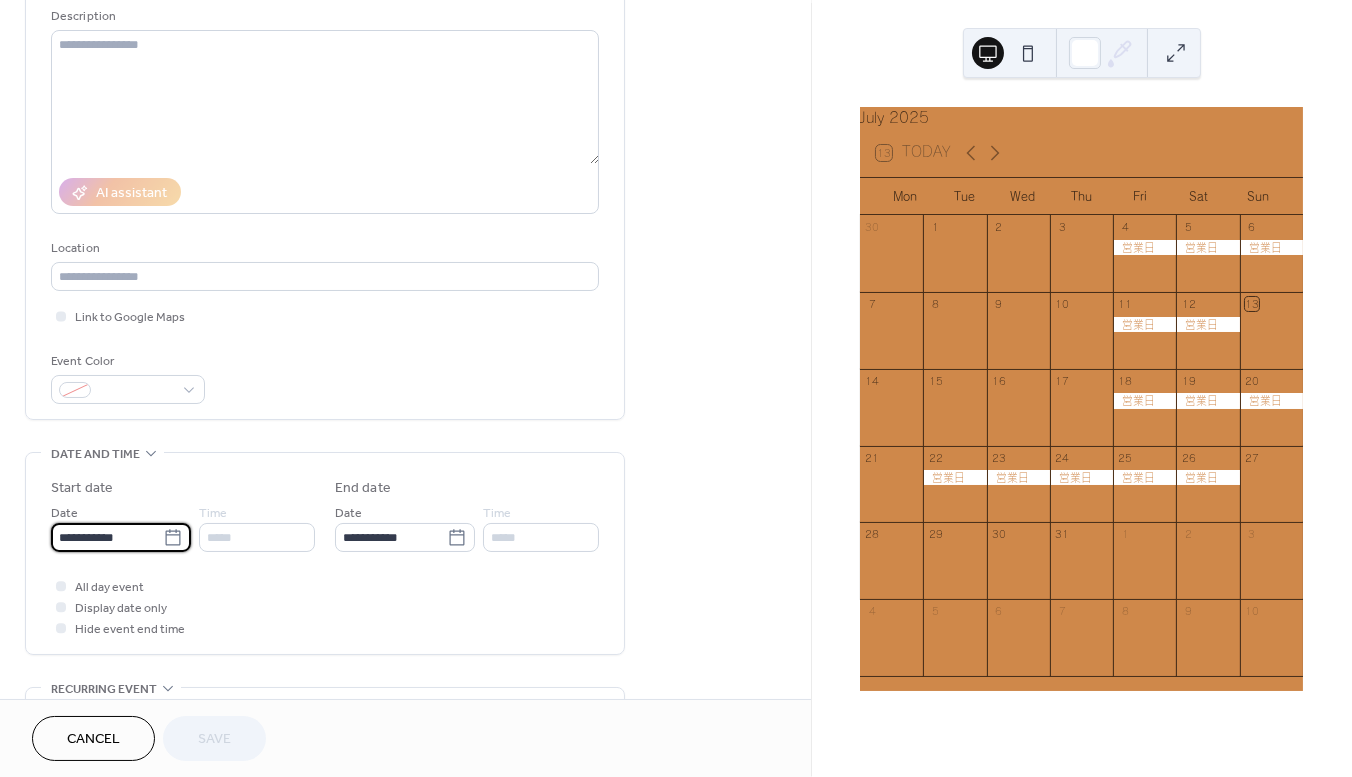 click on "**********" at bounding box center [107, 537] 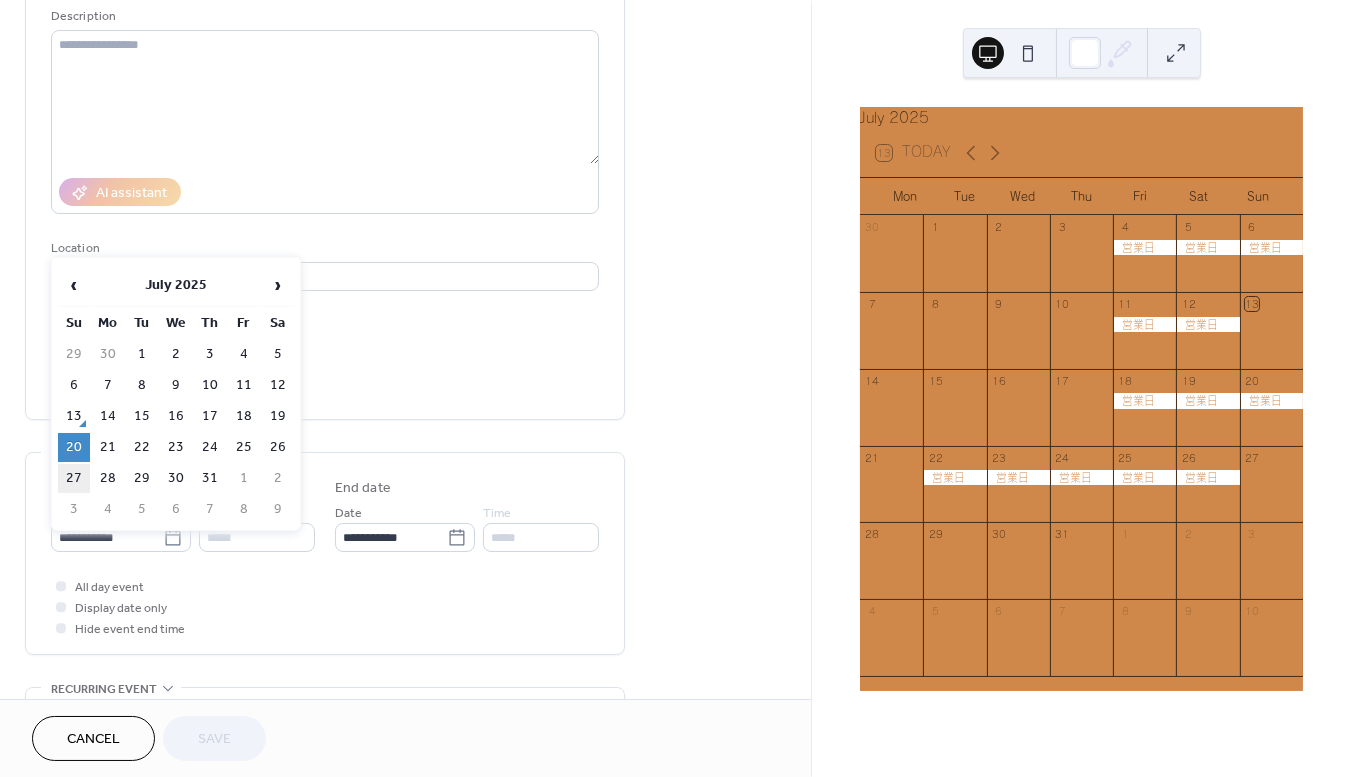 click on "27" at bounding box center (74, 478) 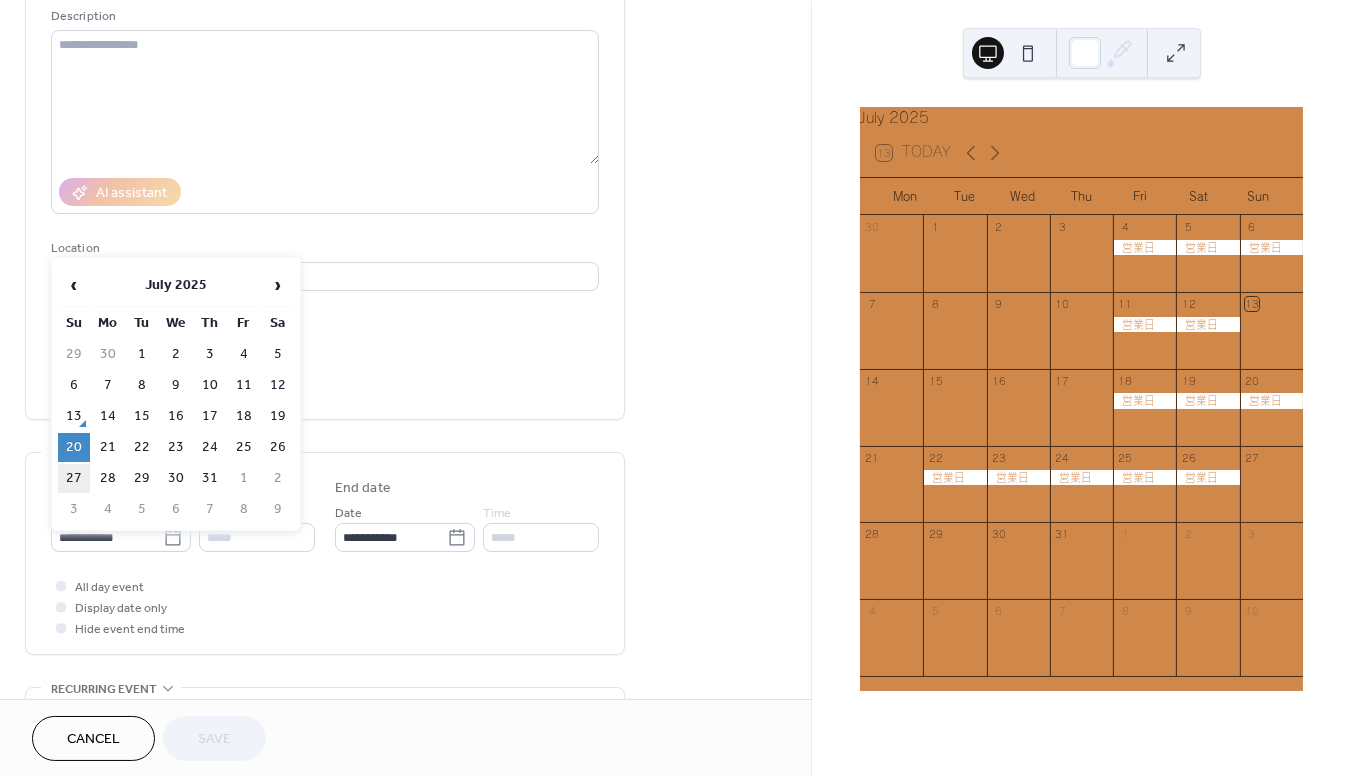 type on "**********" 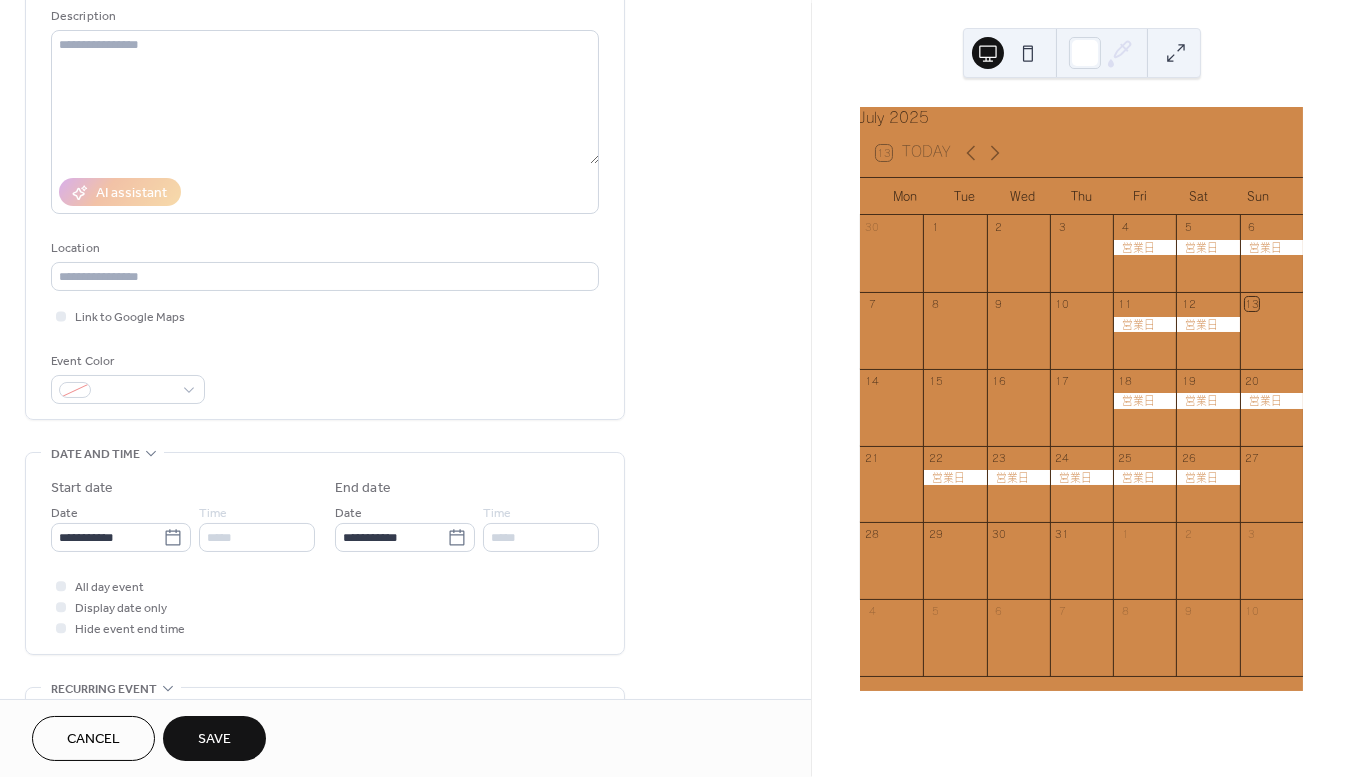 click on "Save" at bounding box center (214, 740) 